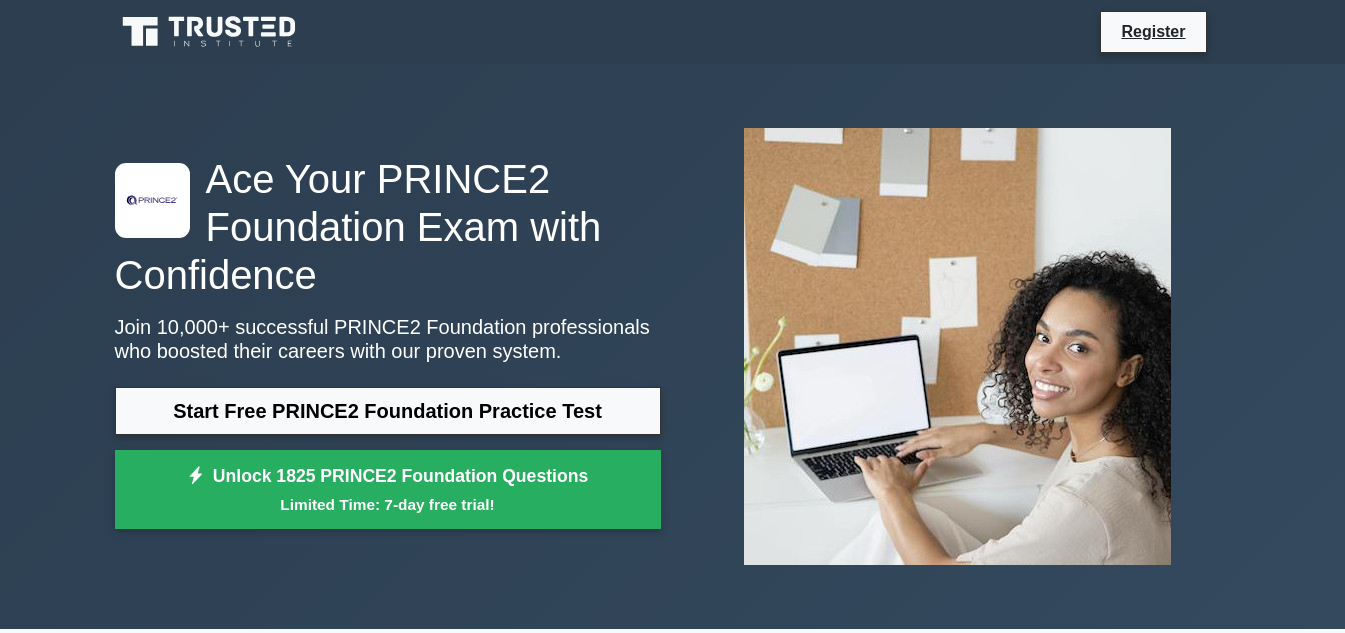scroll, scrollTop: 0, scrollLeft: 0, axis: both 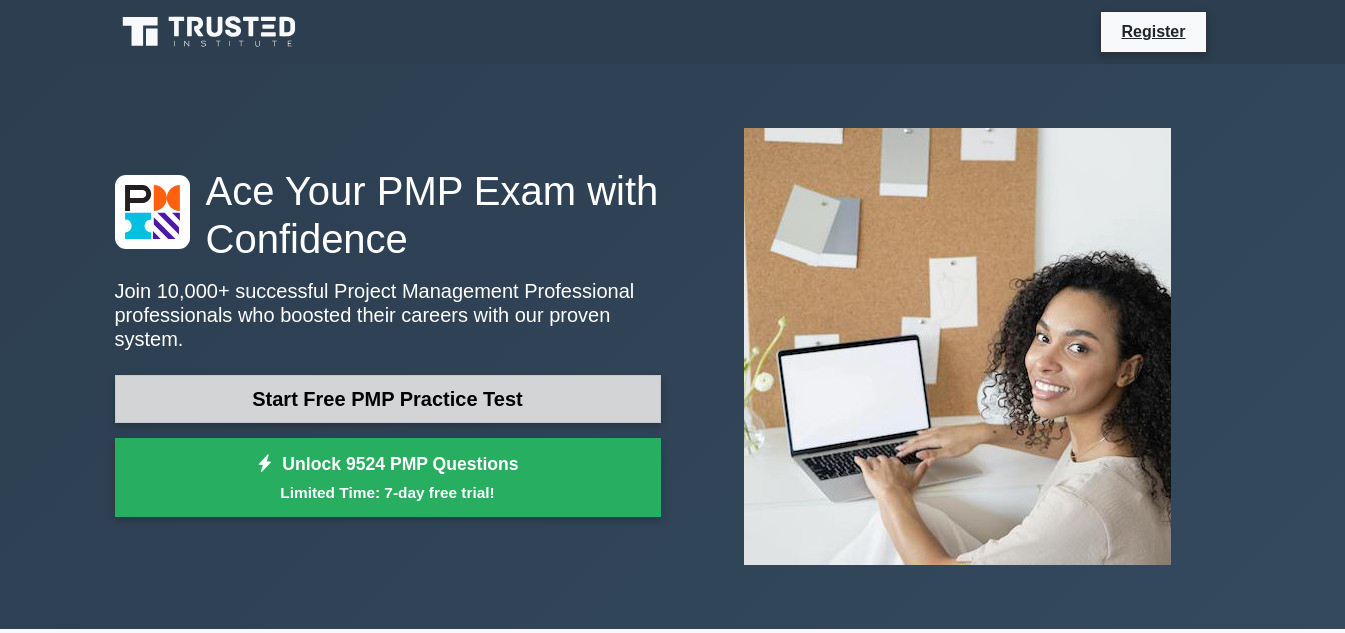 click on "Start Free PMP Practice Test" at bounding box center (388, 399) 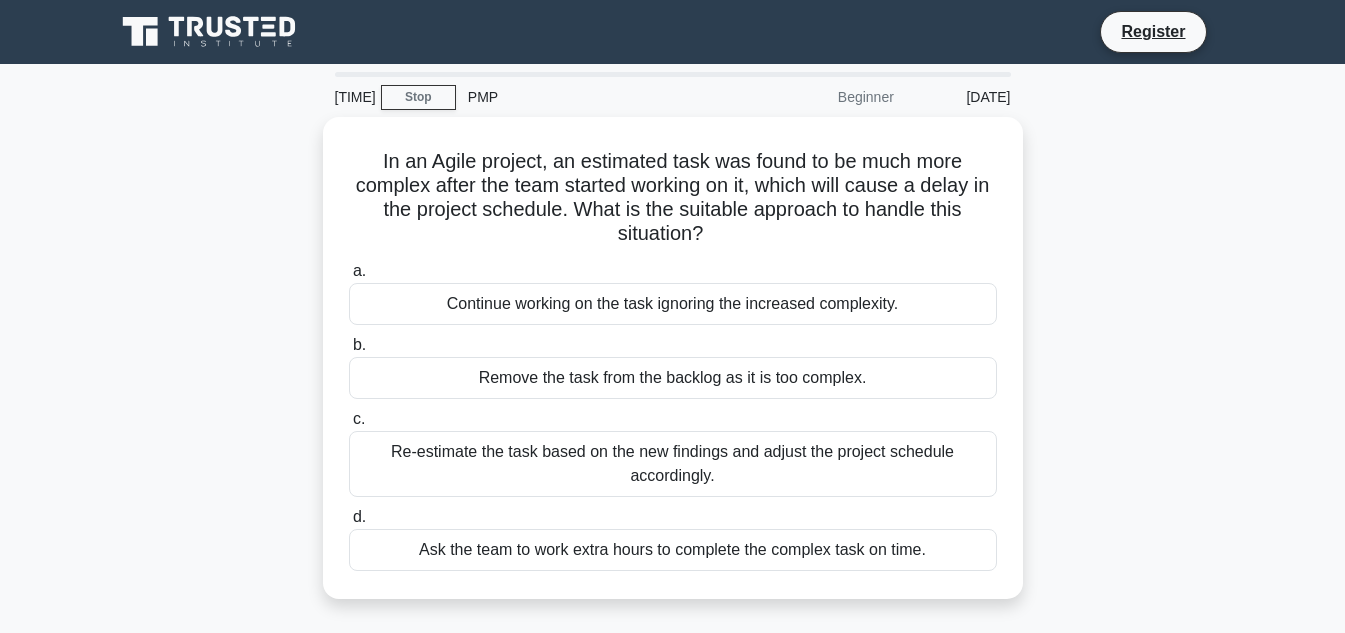 scroll, scrollTop: 0, scrollLeft: 0, axis: both 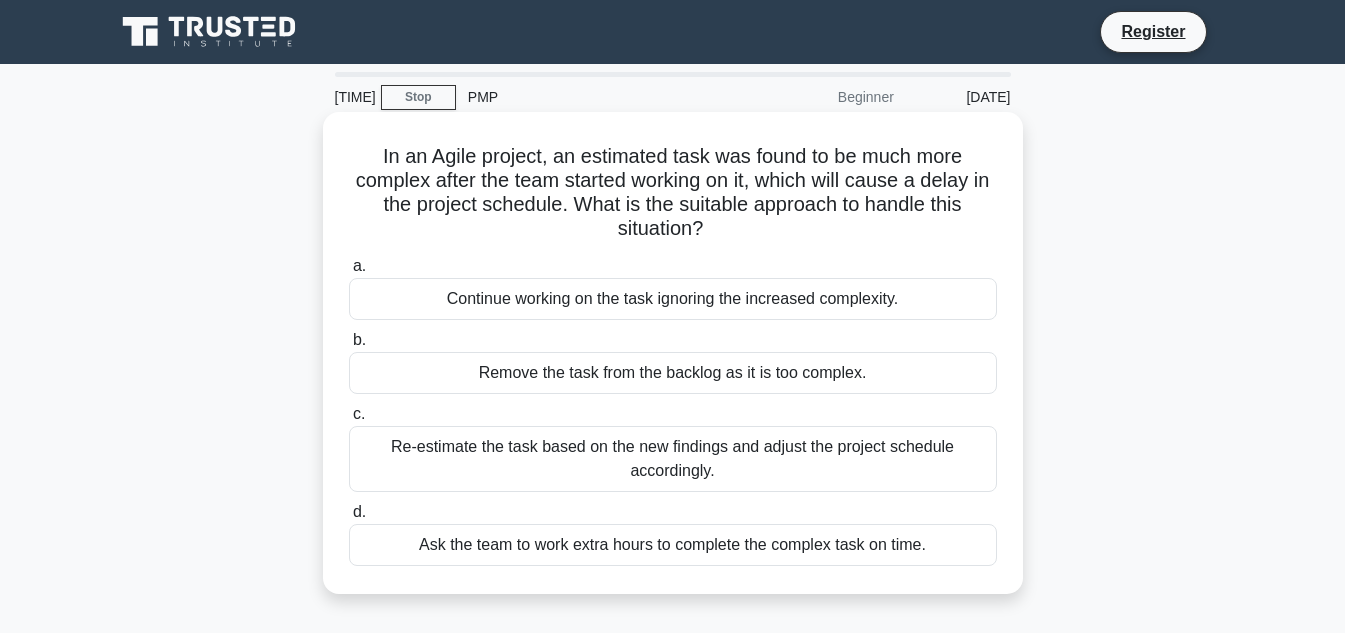 click on "Re-estimate the task based on the new findings and adjust the project schedule accordingly." at bounding box center [673, 459] 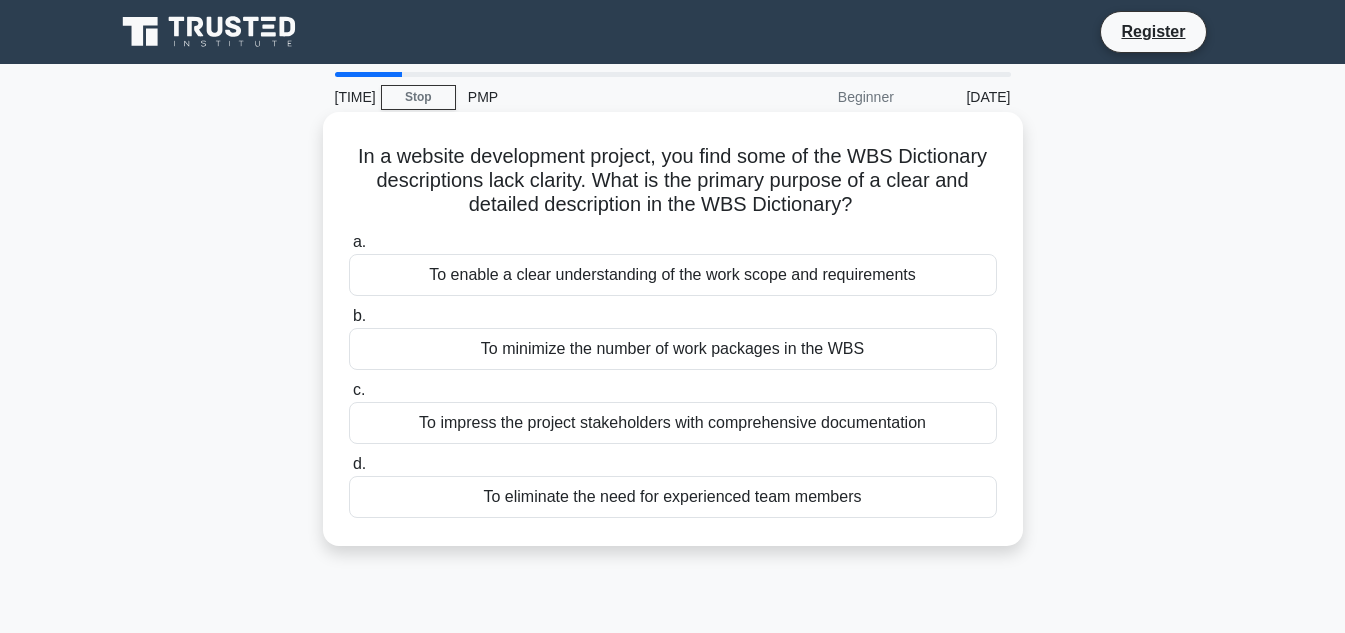 click on "To enable a clear understanding of the work scope and requirements" at bounding box center (673, 275) 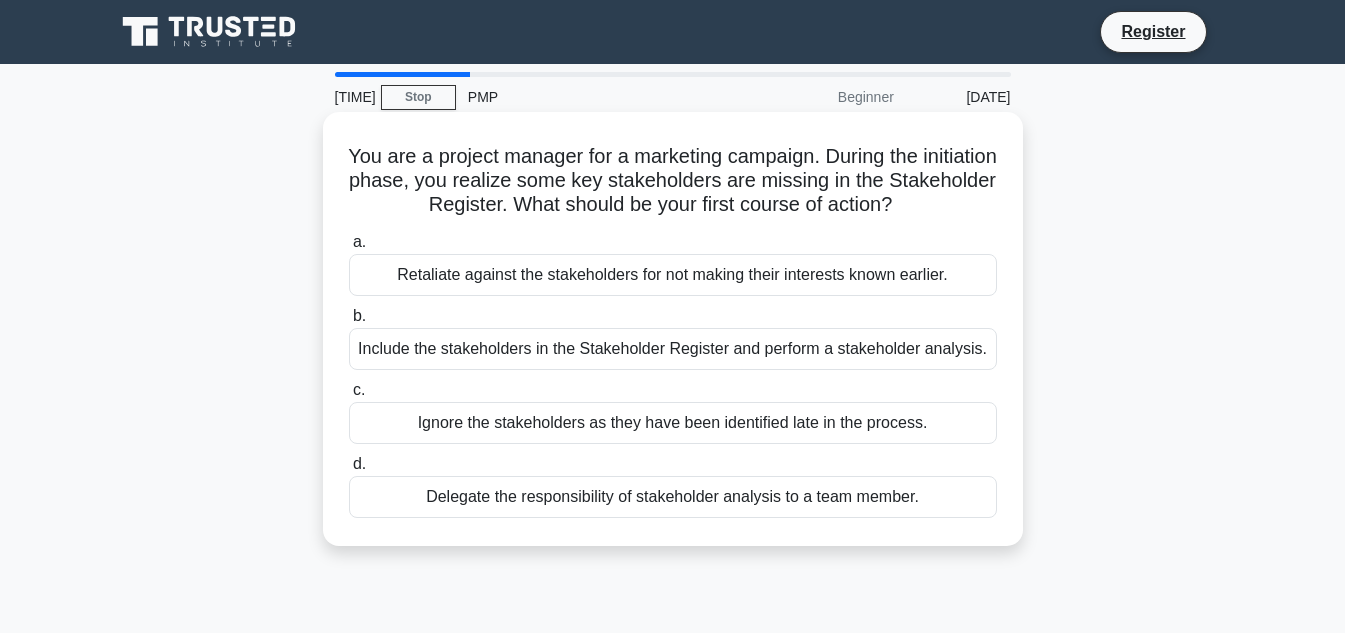 click on "Include the stakeholders in the Stakeholder Register and perform a stakeholder analysis." at bounding box center [673, 361] 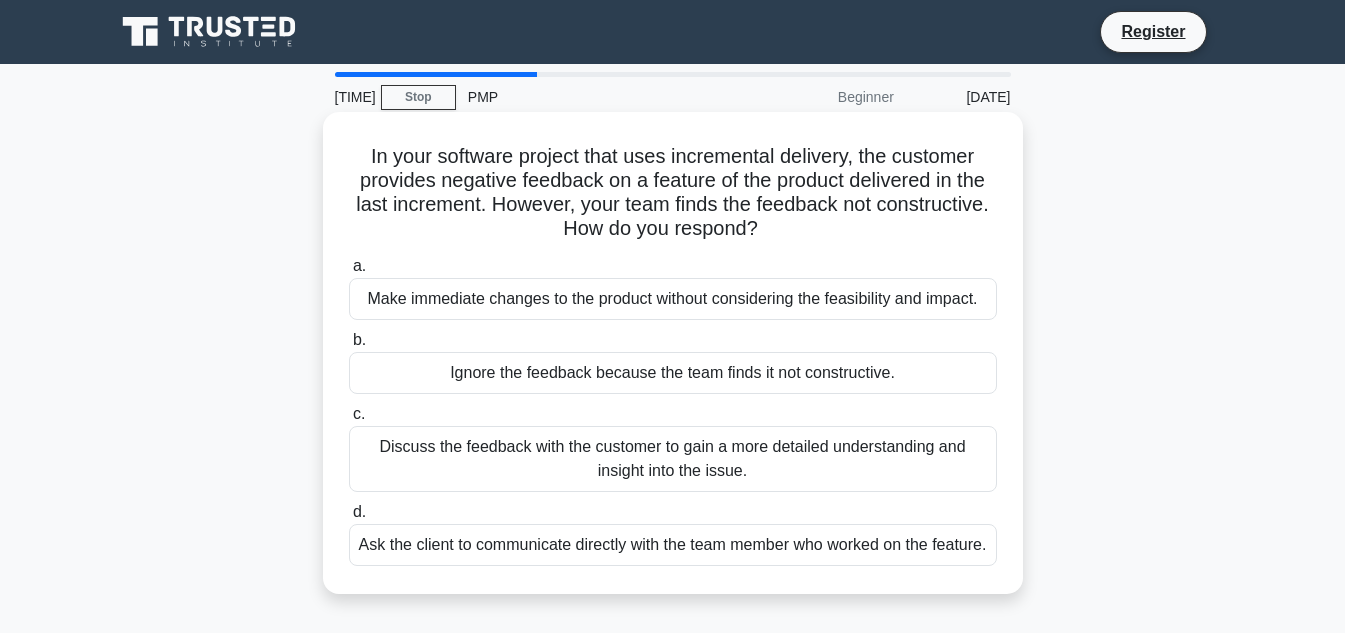 click on "Discuss the feedback with the customer to gain a more detailed understanding and insight into the issue." at bounding box center [673, 459] 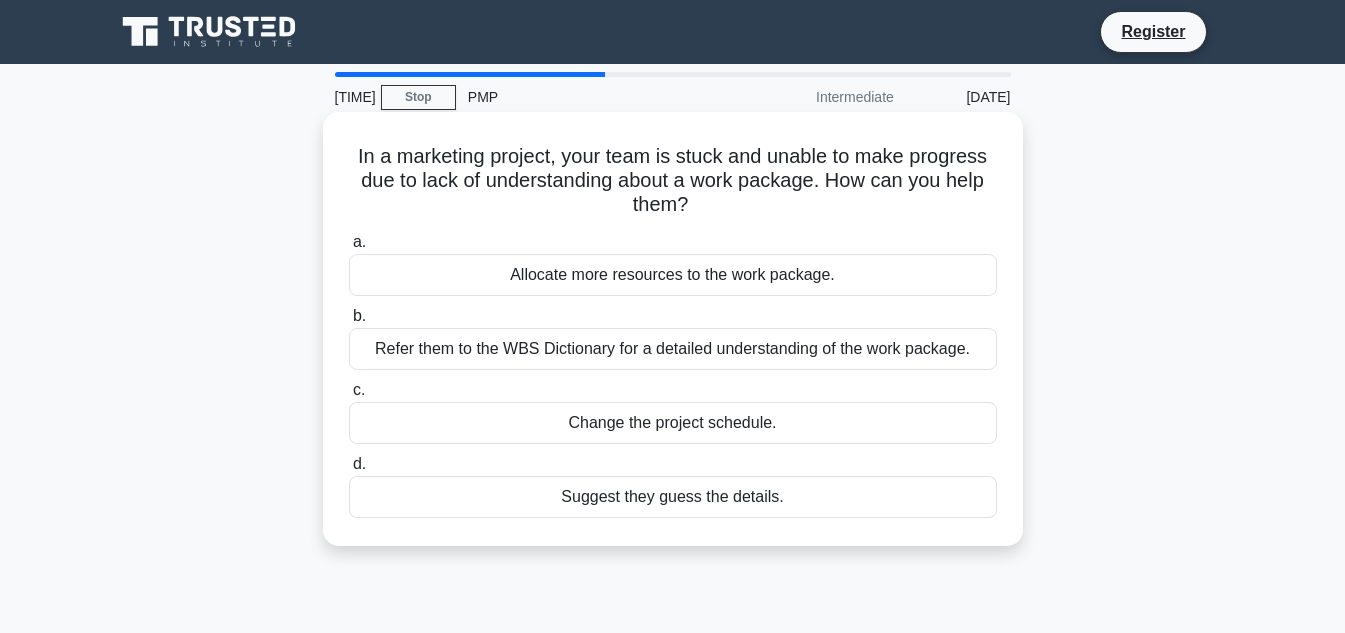 click on "Refer them to the WBS Dictionary for a detailed understanding of the work package." at bounding box center (673, 349) 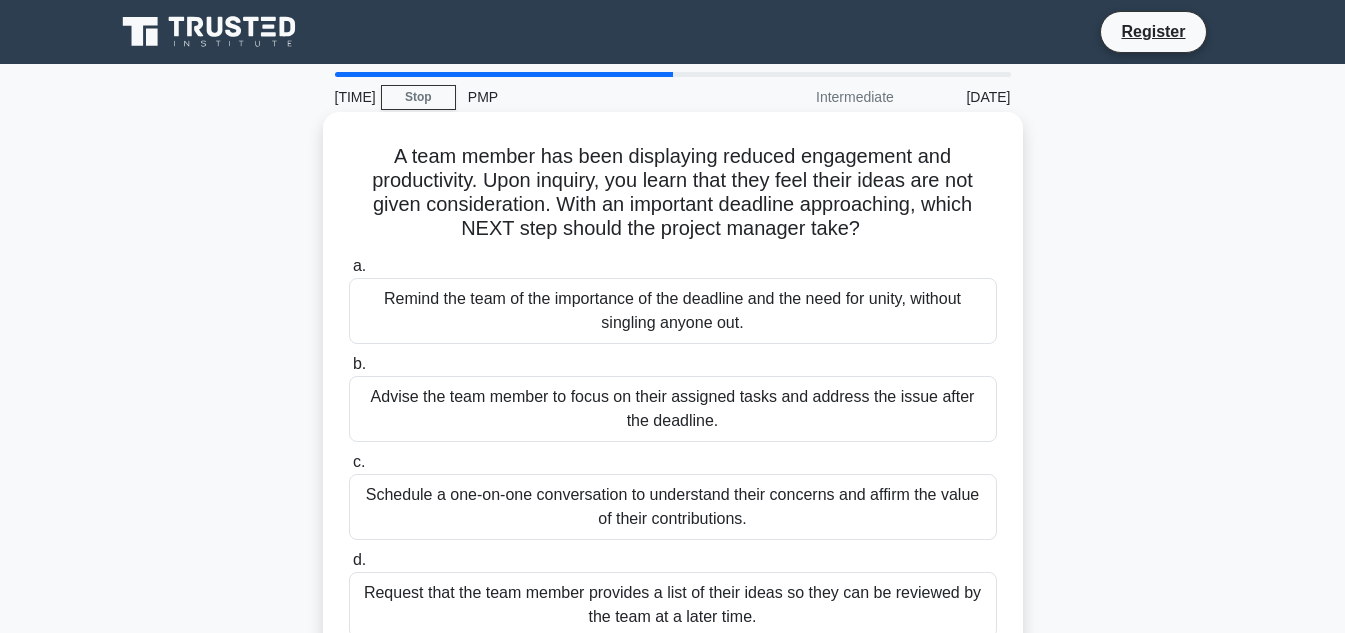 scroll, scrollTop: 100, scrollLeft: 0, axis: vertical 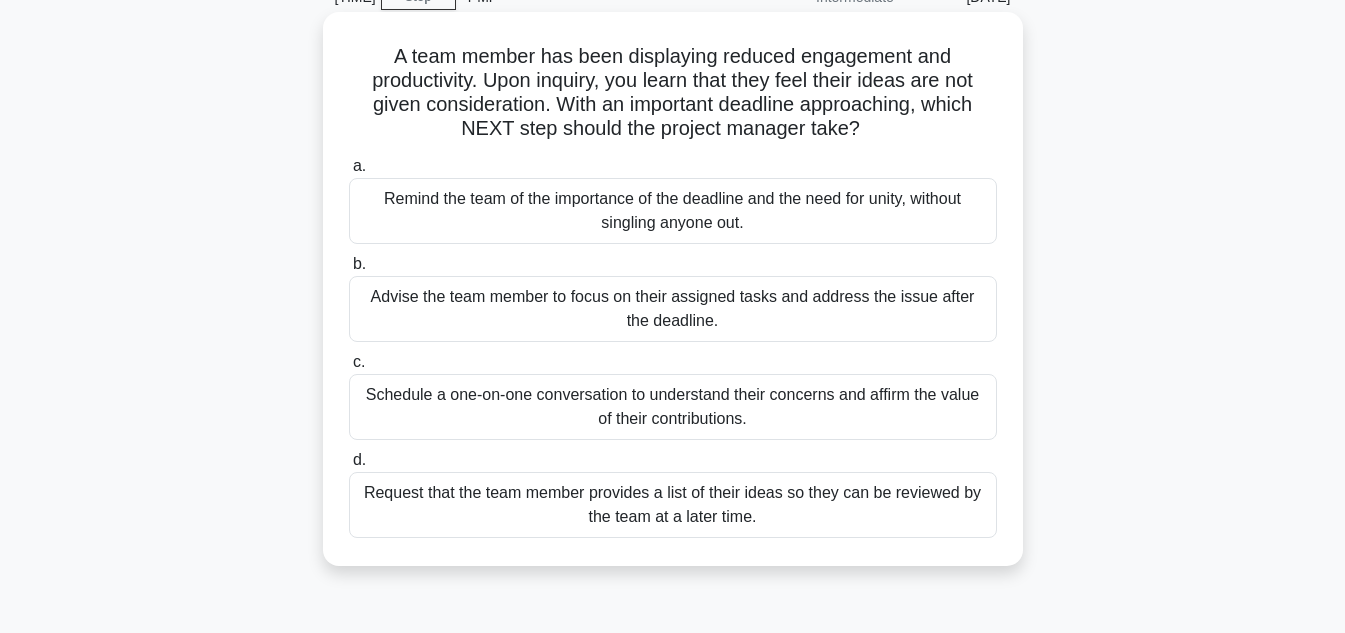 click on "Schedule a one-on-one conversation to understand their concerns and affirm the value of their contributions." at bounding box center (673, 371) 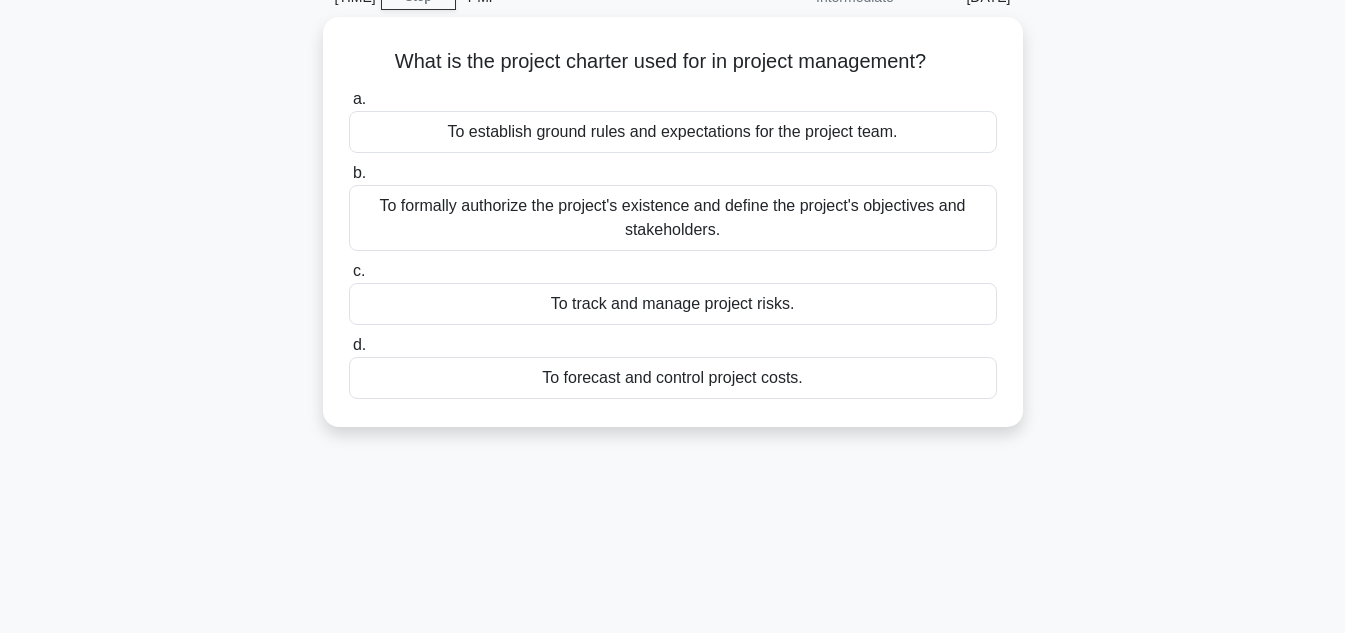 scroll, scrollTop: 0, scrollLeft: 0, axis: both 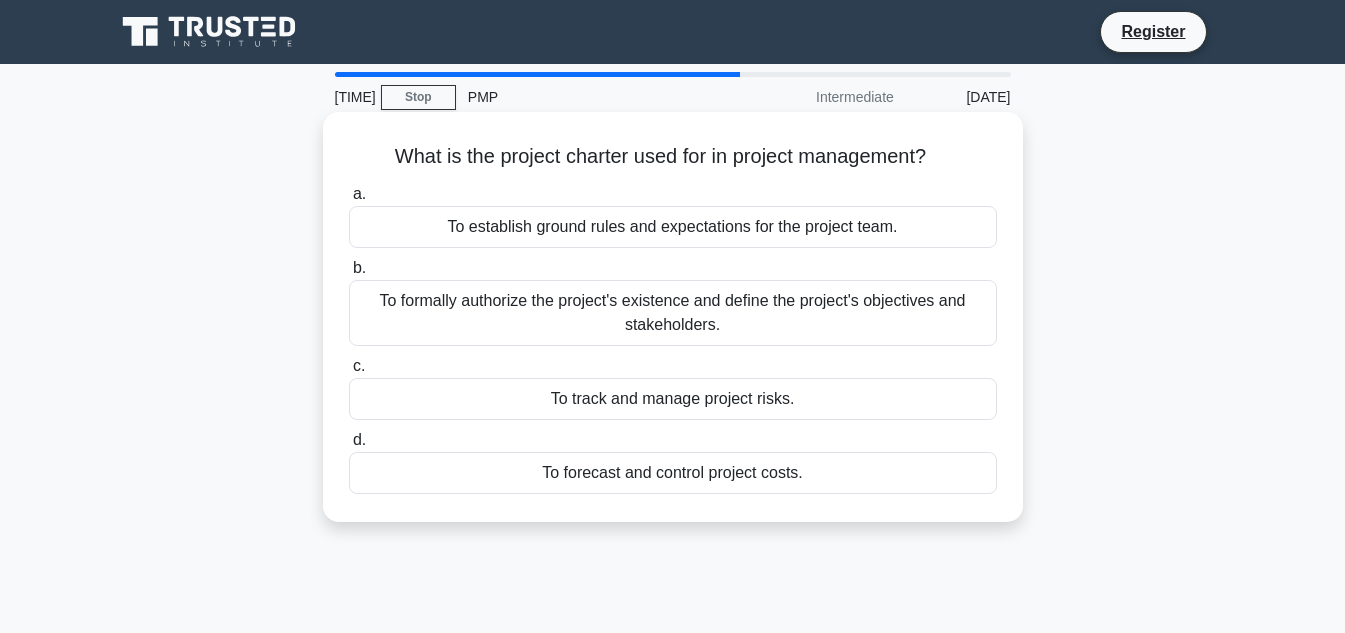 click on "To formally authorize the project's existence and define the project's objectives and stakeholders." at bounding box center [673, 313] 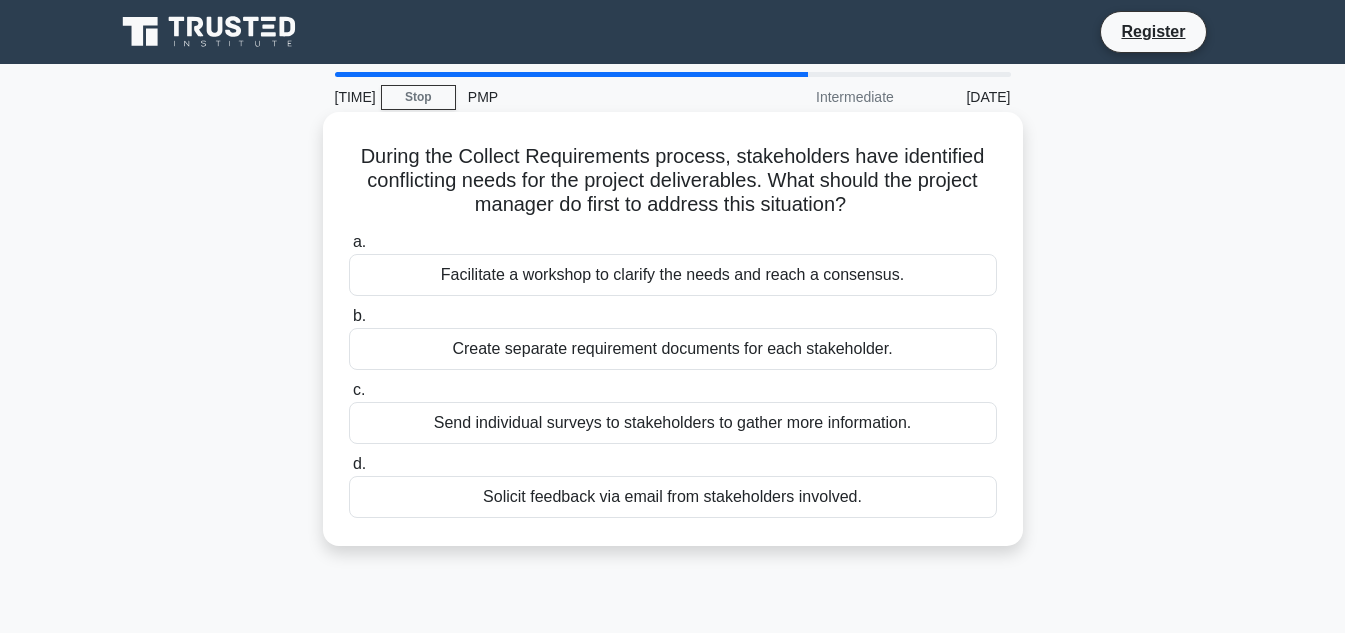 click on "Facilitate a workshop to clarify the needs and reach a consensus." at bounding box center [673, 275] 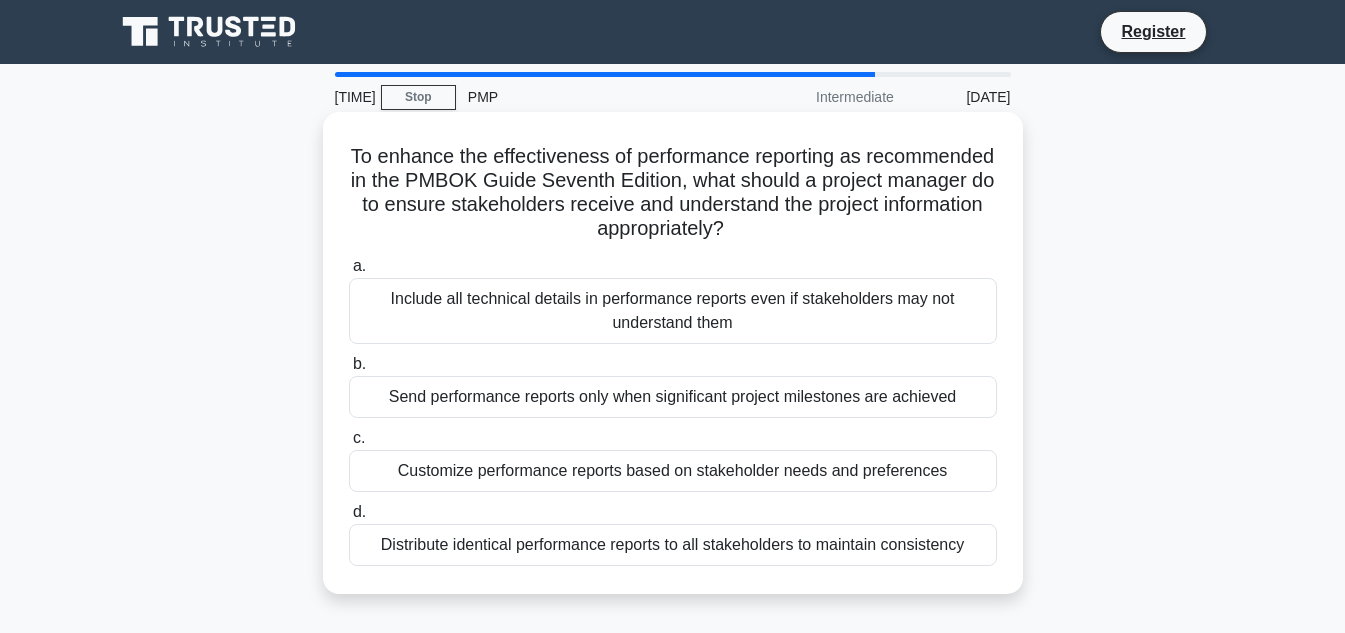 click on "Customize performance reports based on stakeholder needs and preferences" at bounding box center (673, 471) 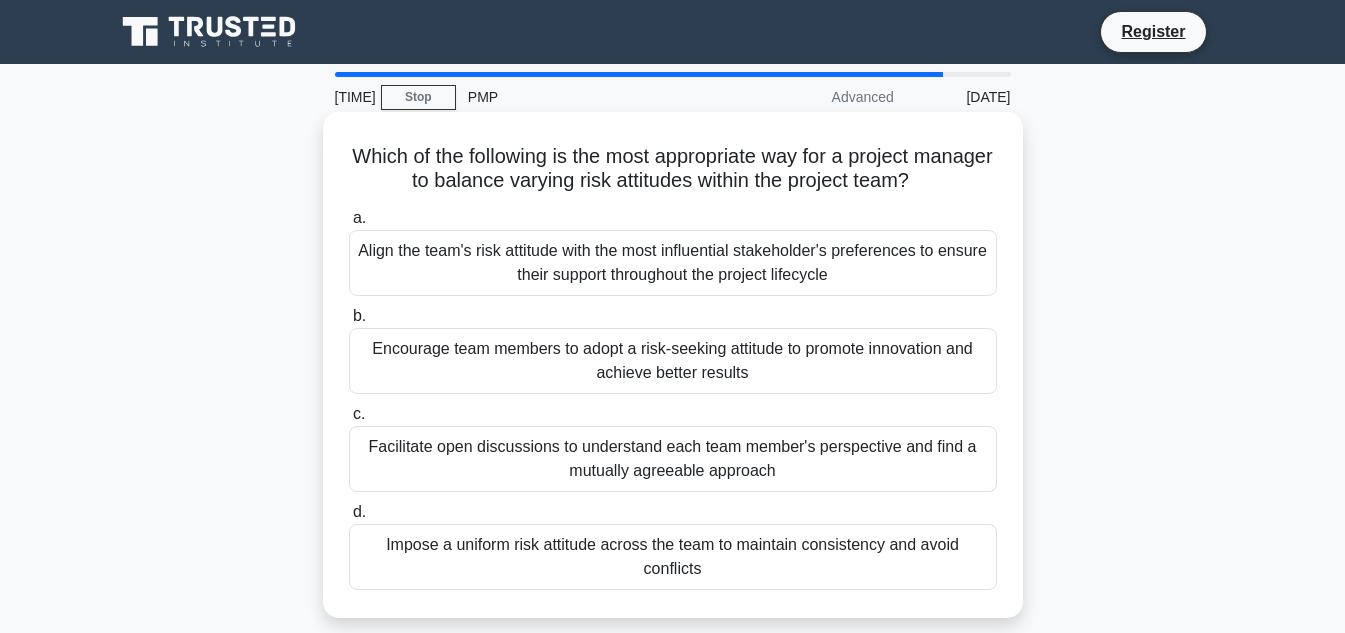 click on "Facilitate open discussions to understand each team member's perspective and find a mutually agreeable approach" at bounding box center [673, 459] 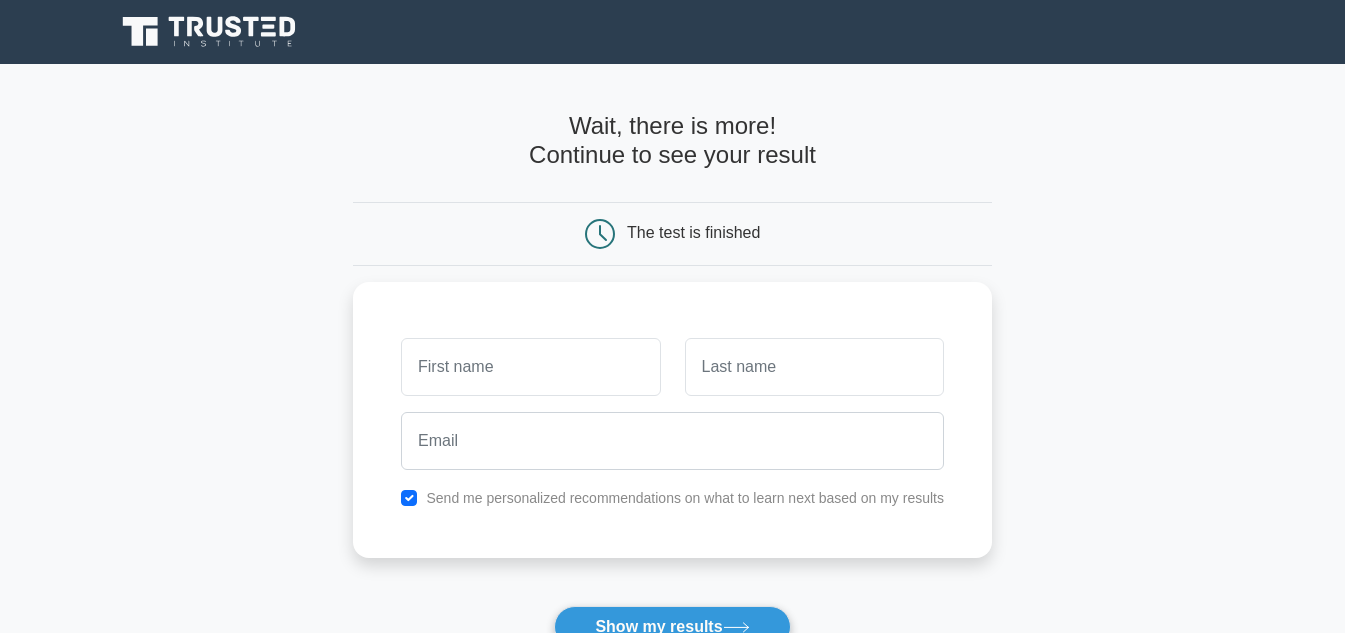 scroll, scrollTop: 0, scrollLeft: 0, axis: both 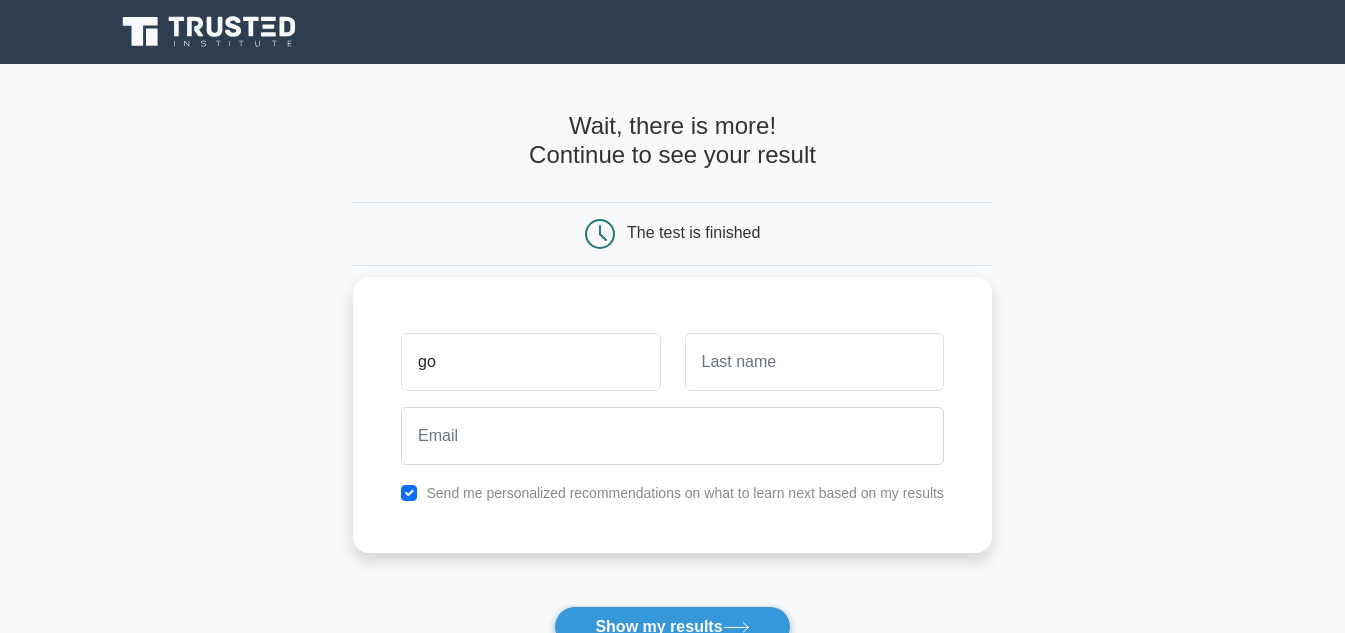 type on "Godfrey" 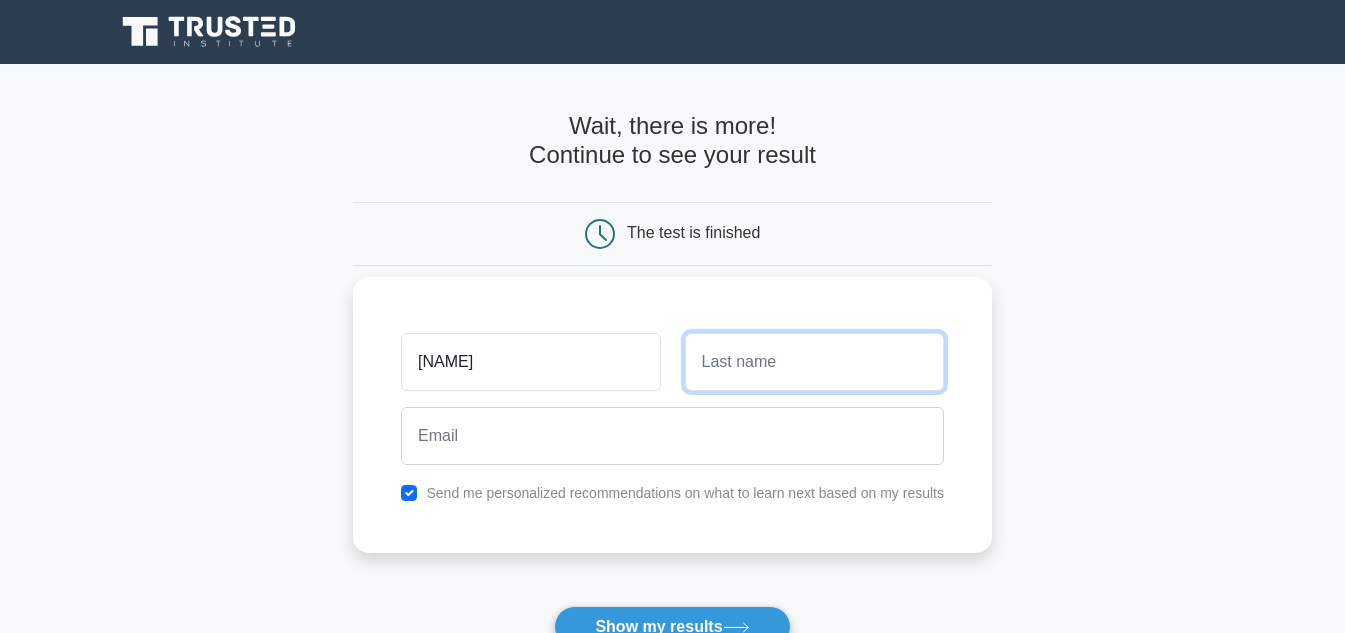 click at bounding box center [814, 362] 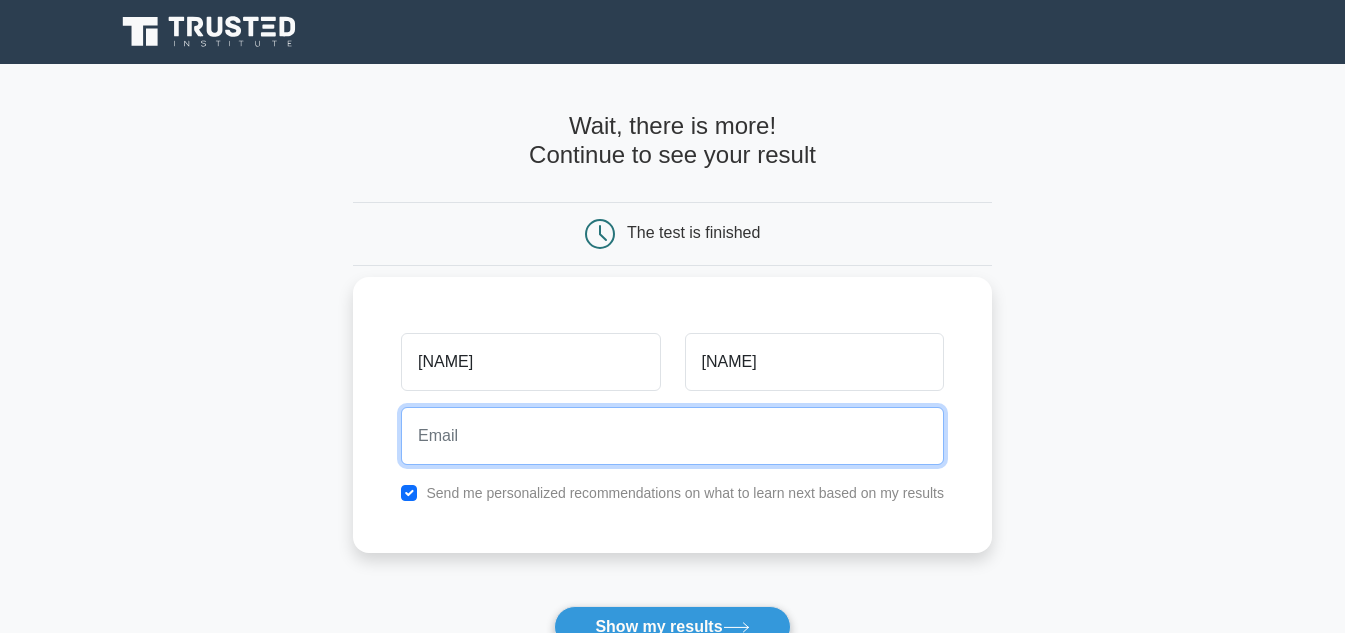 click at bounding box center [672, 436] 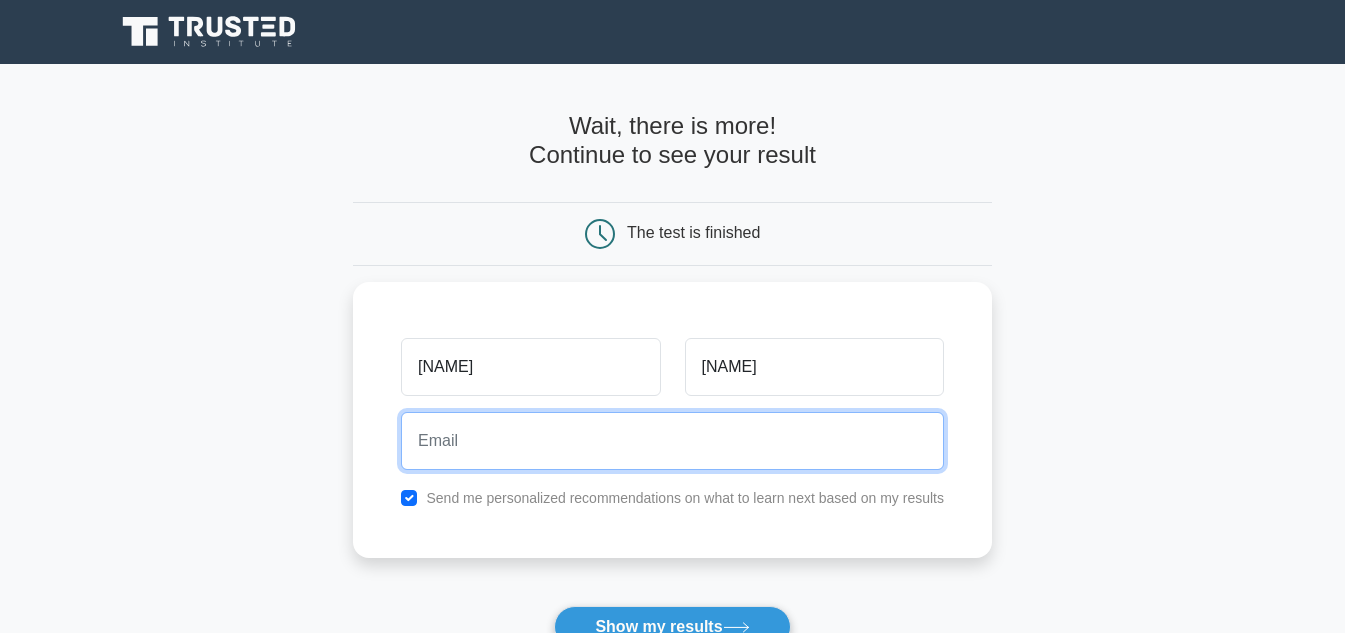 type on "ongerimoenga@gmail.com" 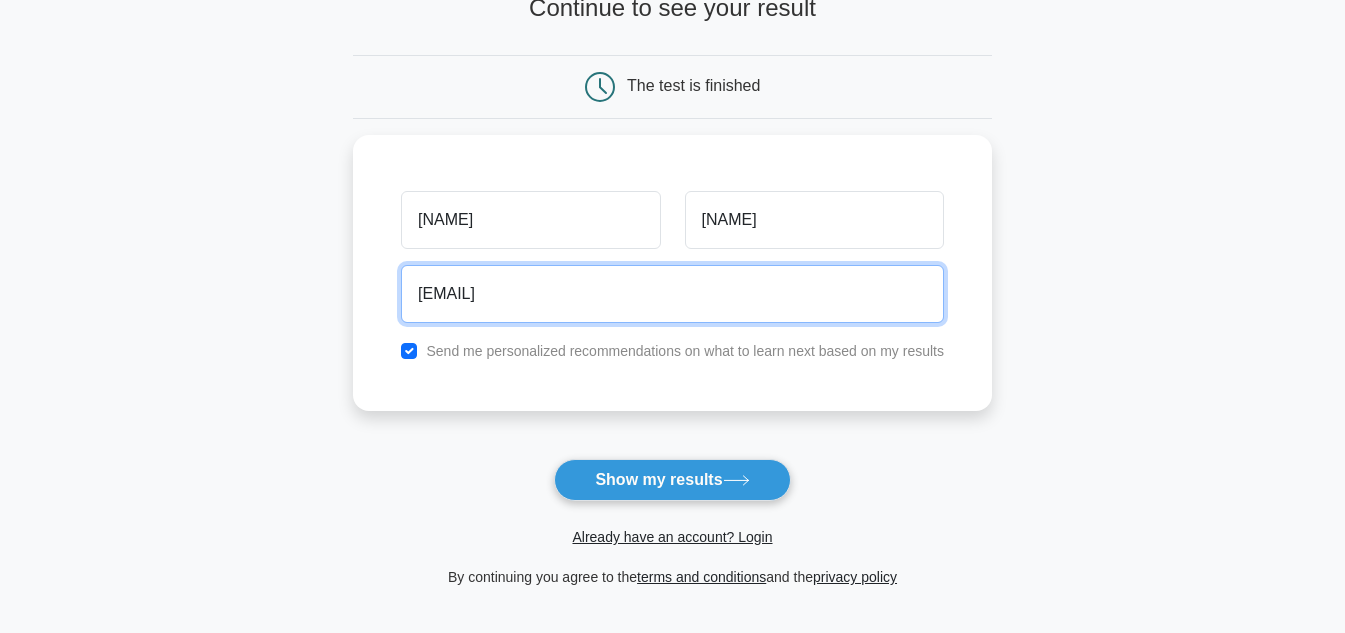 scroll, scrollTop: 200, scrollLeft: 0, axis: vertical 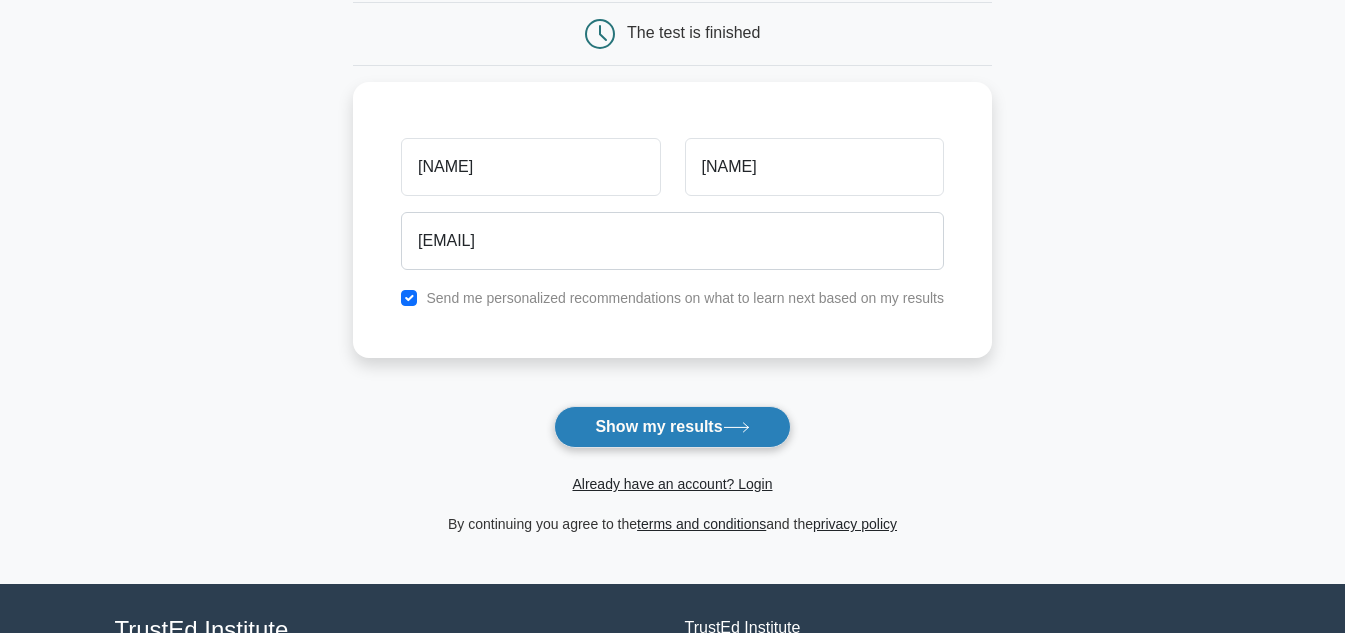 click on "Show my results" at bounding box center (672, 427) 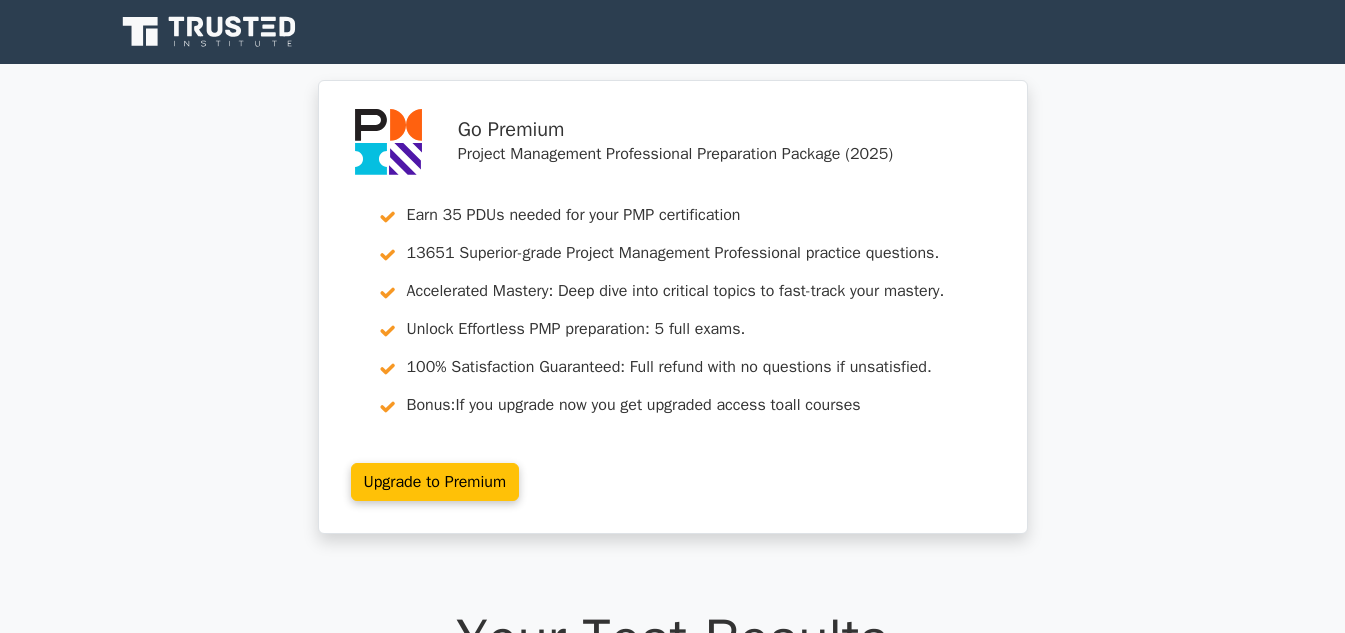 scroll, scrollTop: 0, scrollLeft: 0, axis: both 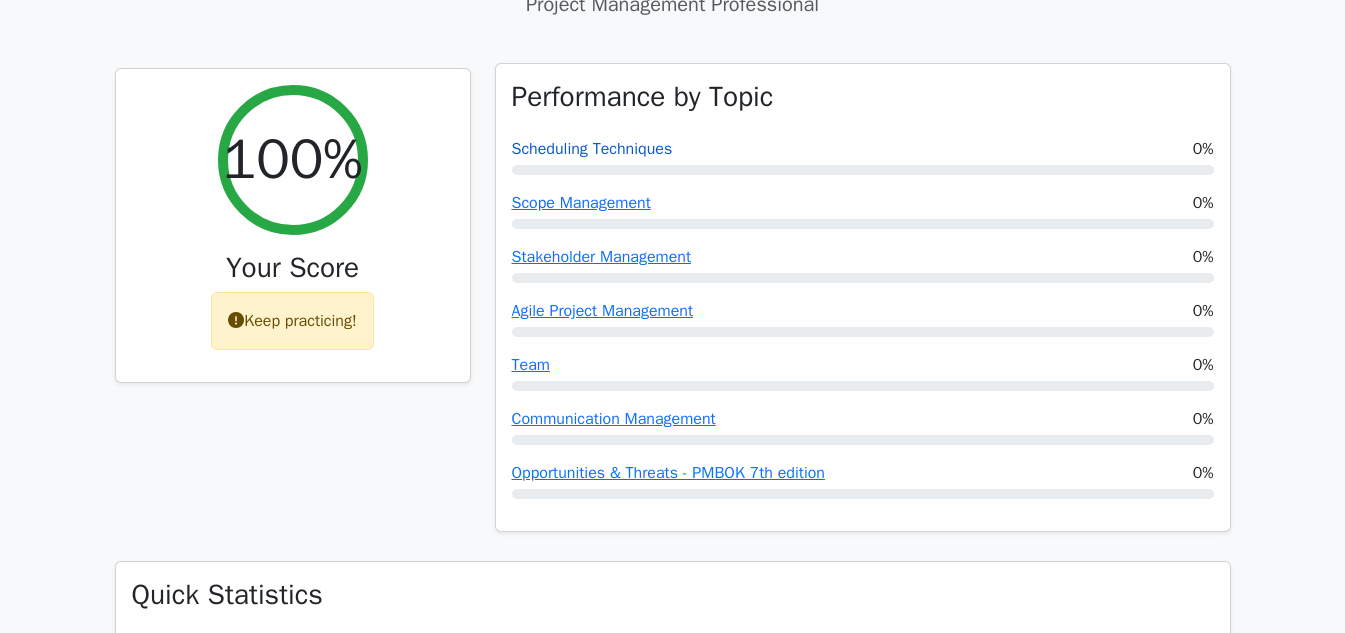 click on "Scheduling Techniques" at bounding box center (592, 149) 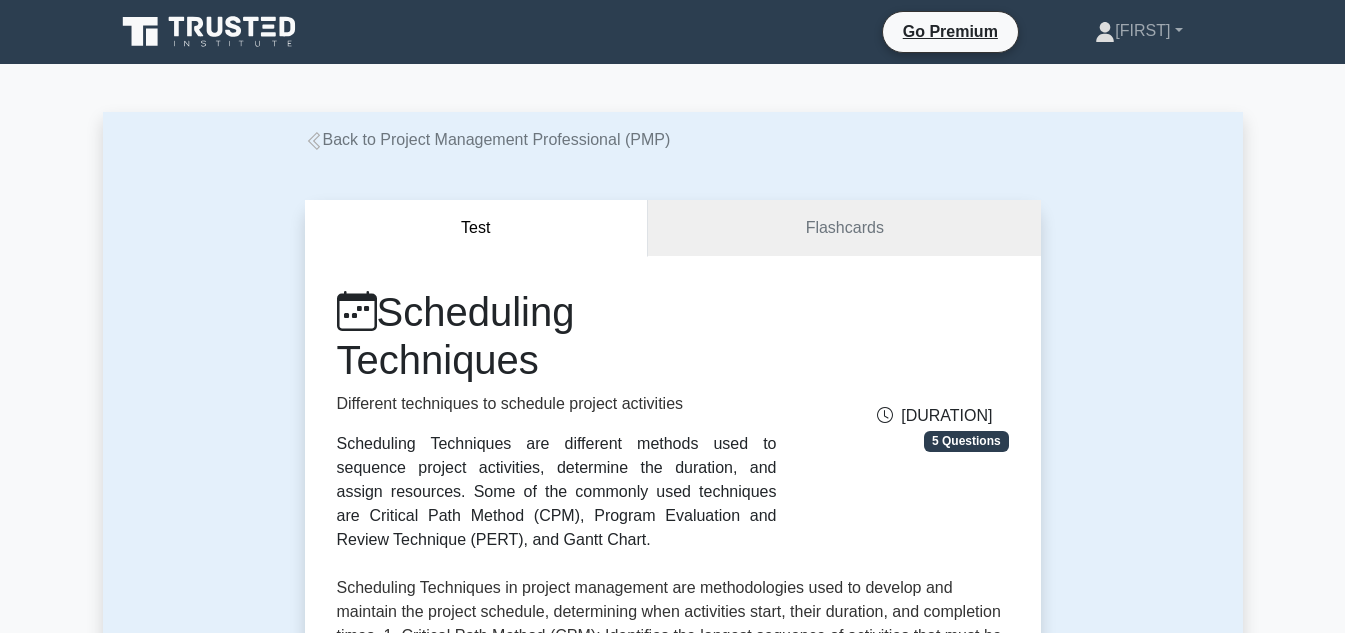 scroll, scrollTop: 0, scrollLeft: 0, axis: both 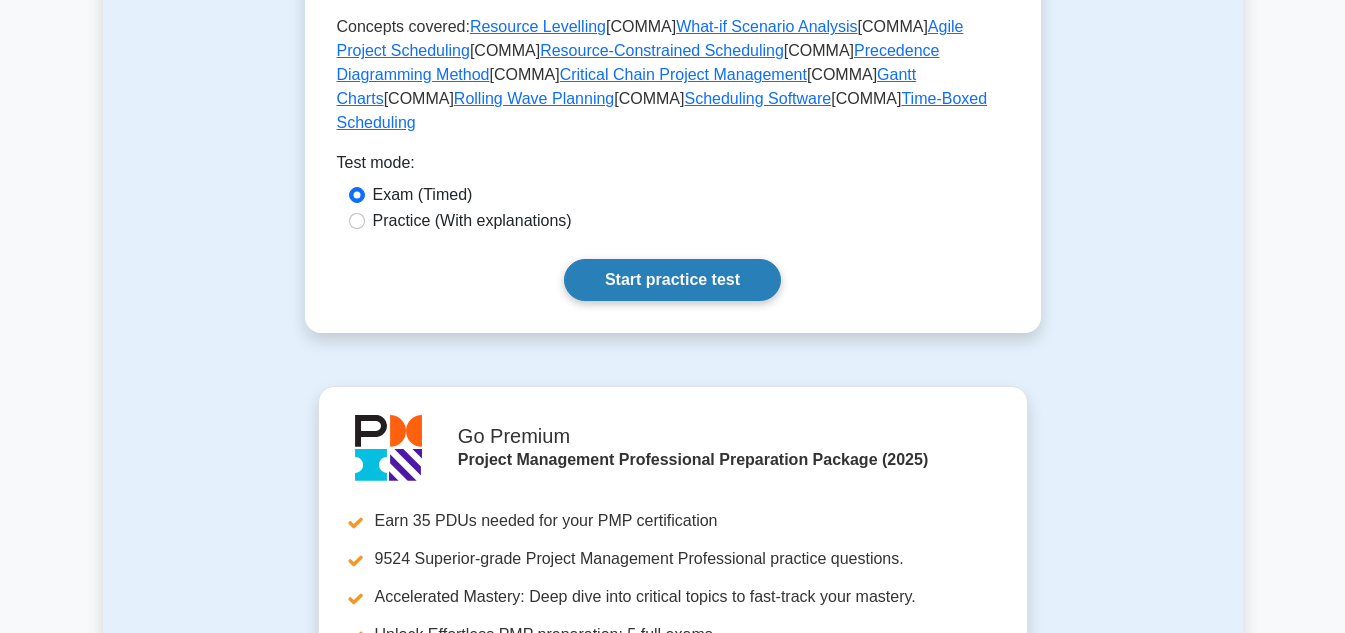 click on "Start practice test" at bounding box center [672, 256] 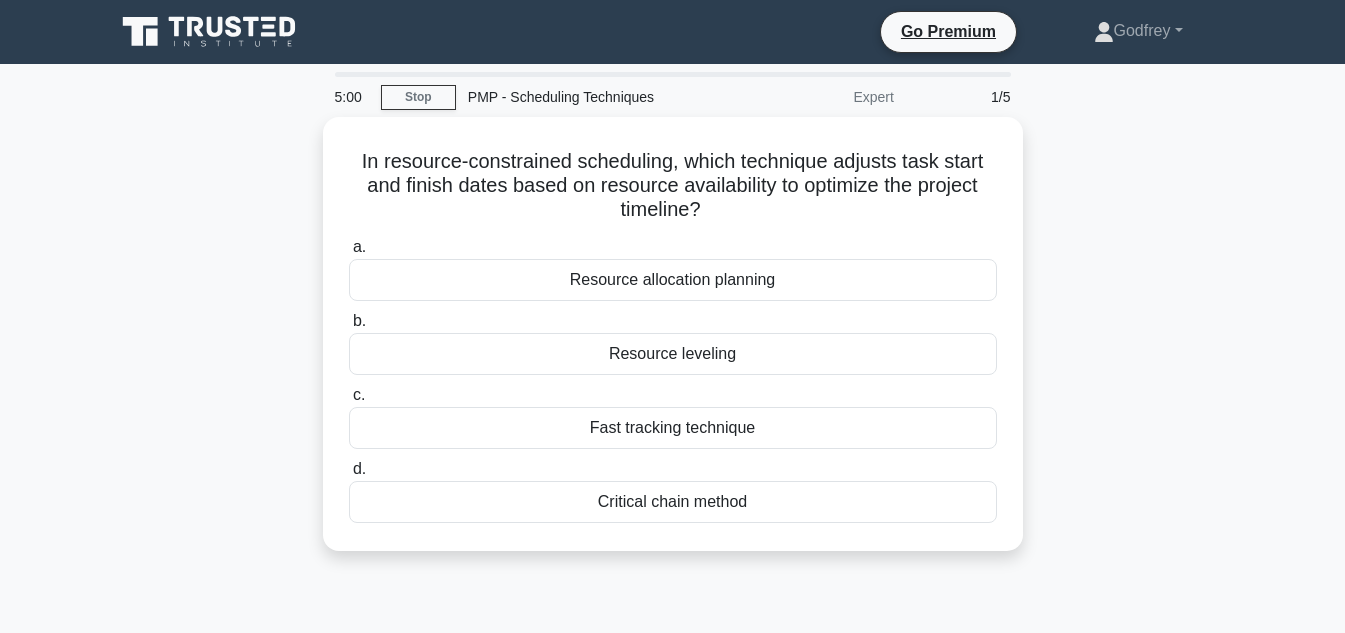 scroll, scrollTop: 0, scrollLeft: 0, axis: both 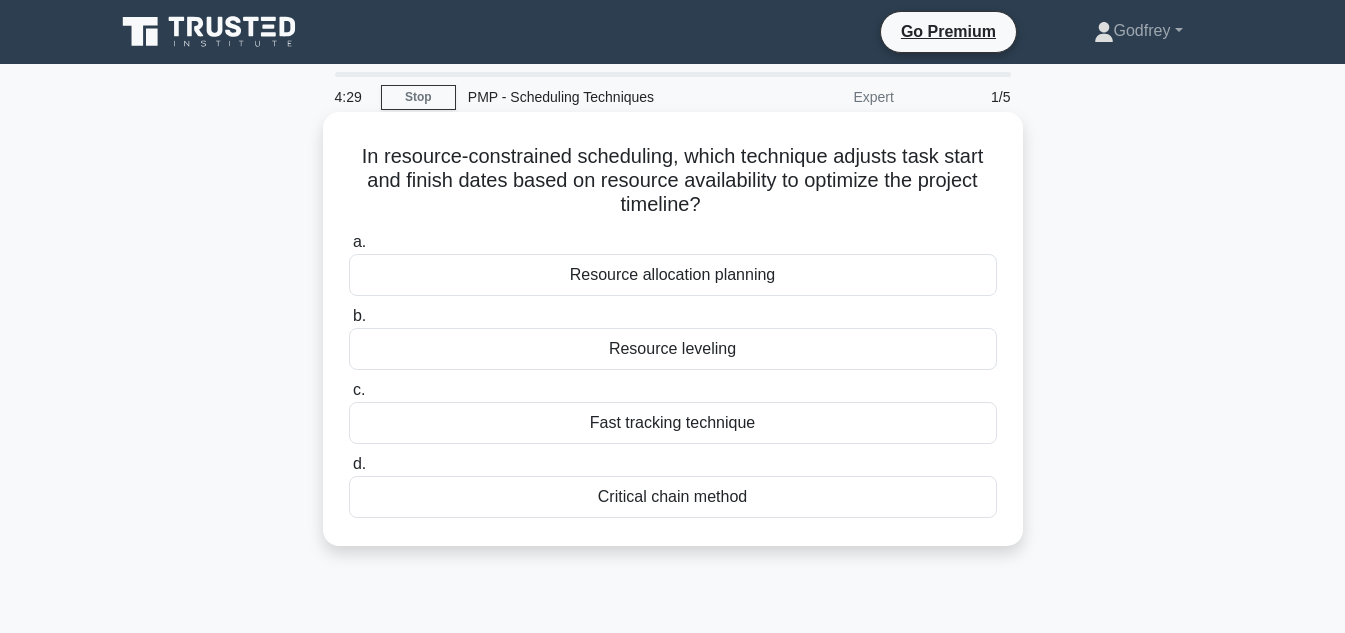 click on "Resource allocation planning" at bounding box center (673, 275) 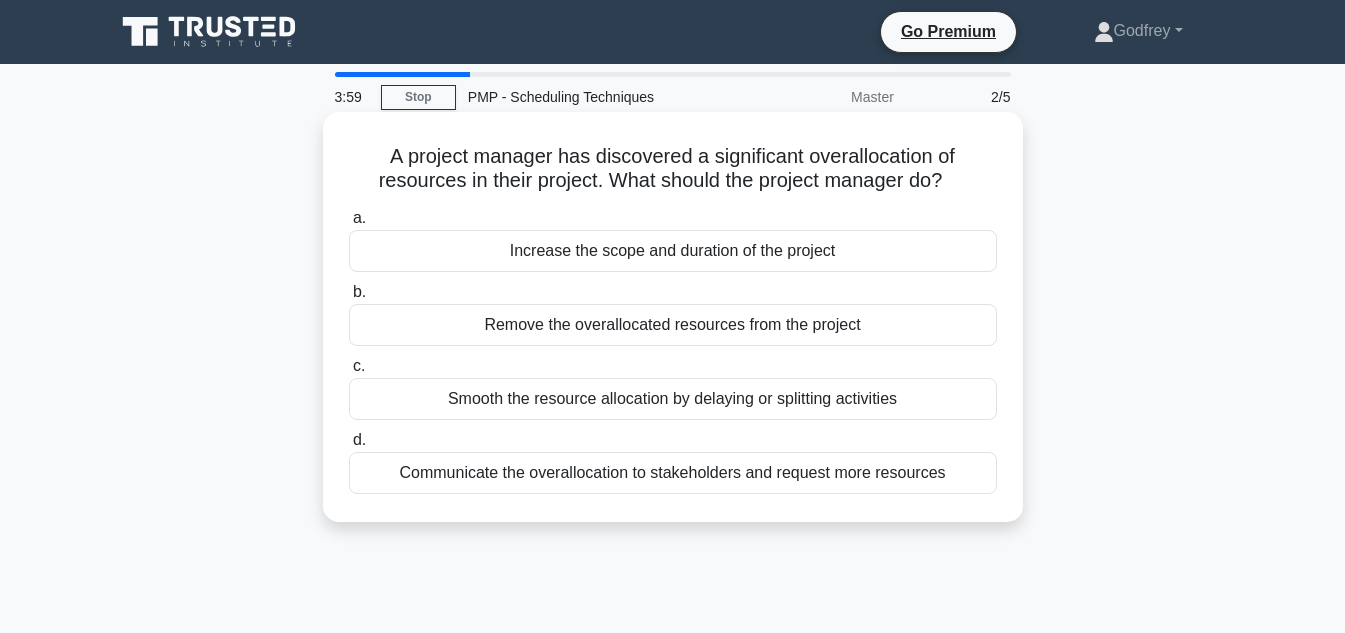 click on "Communicate the overallocation to stakeholders and request more resources" at bounding box center [673, 473] 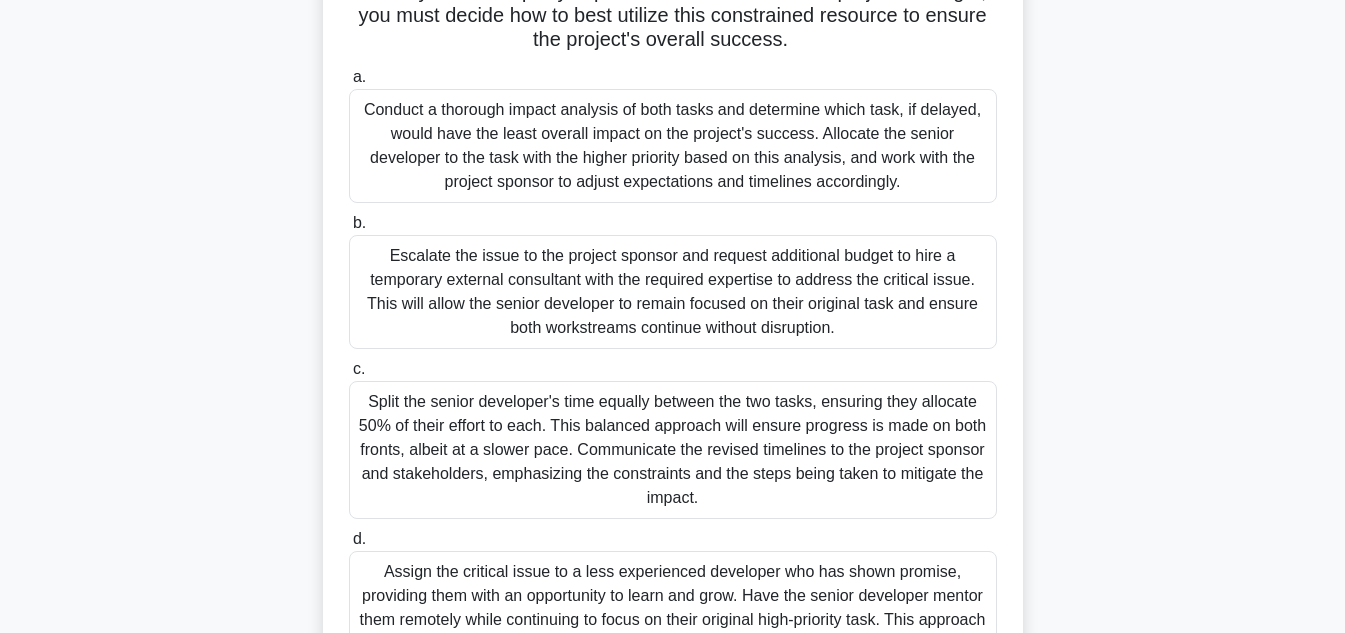scroll, scrollTop: 356, scrollLeft: 0, axis: vertical 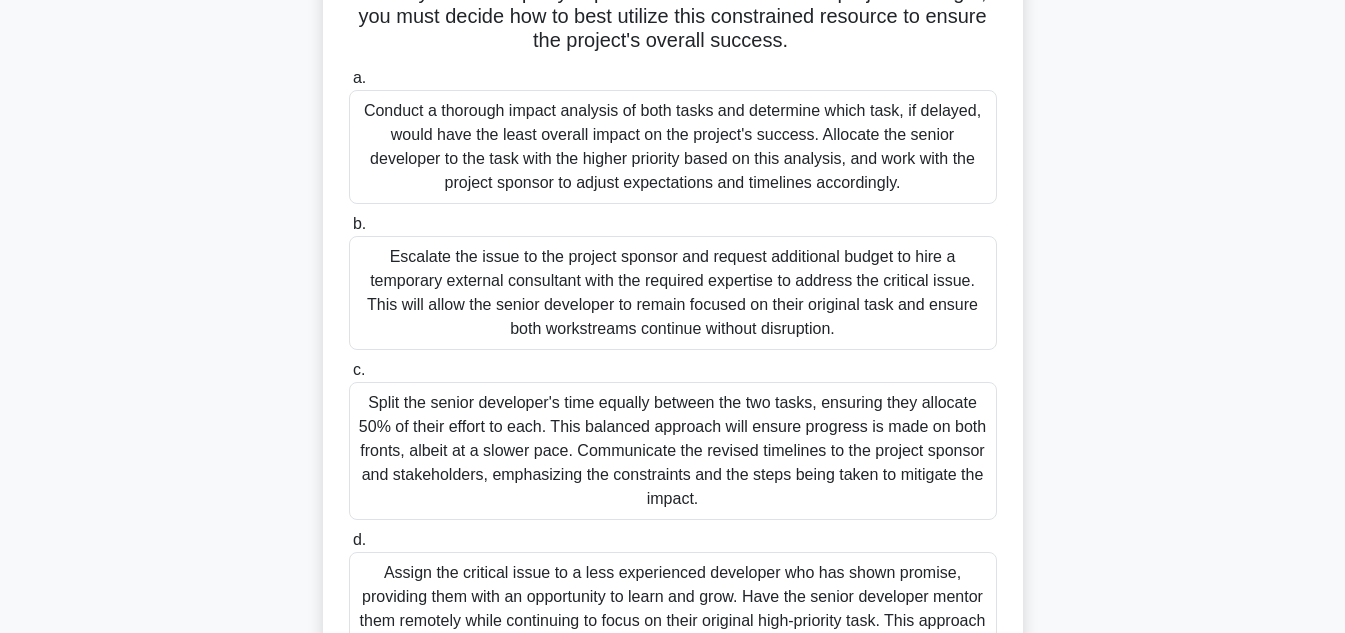 click on "Conduct a thorough impact analysis of both tasks and determine which task, if delayed, would have the least overall impact on the project's success. Allocate the senior developer to the task with the higher priority based on this analysis, and work with the project sponsor to adjust expectations and timelines accordingly." at bounding box center [673, 147] 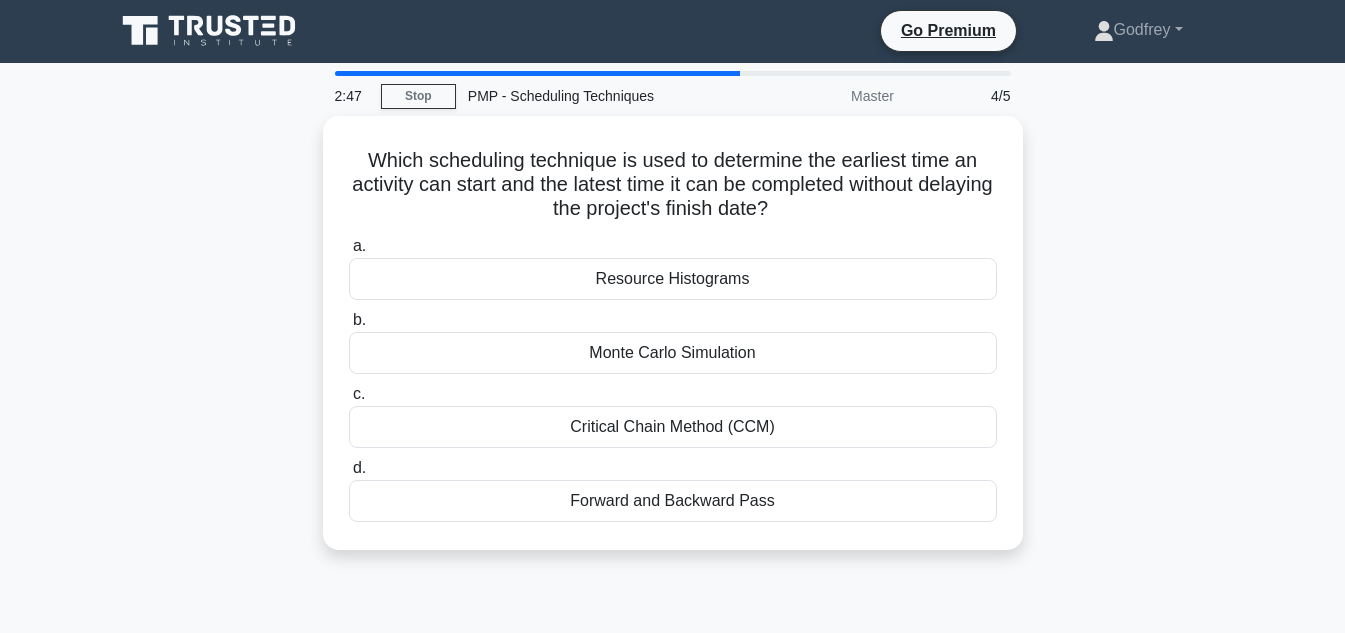 scroll, scrollTop: 27, scrollLeft: 0, axis: vertical 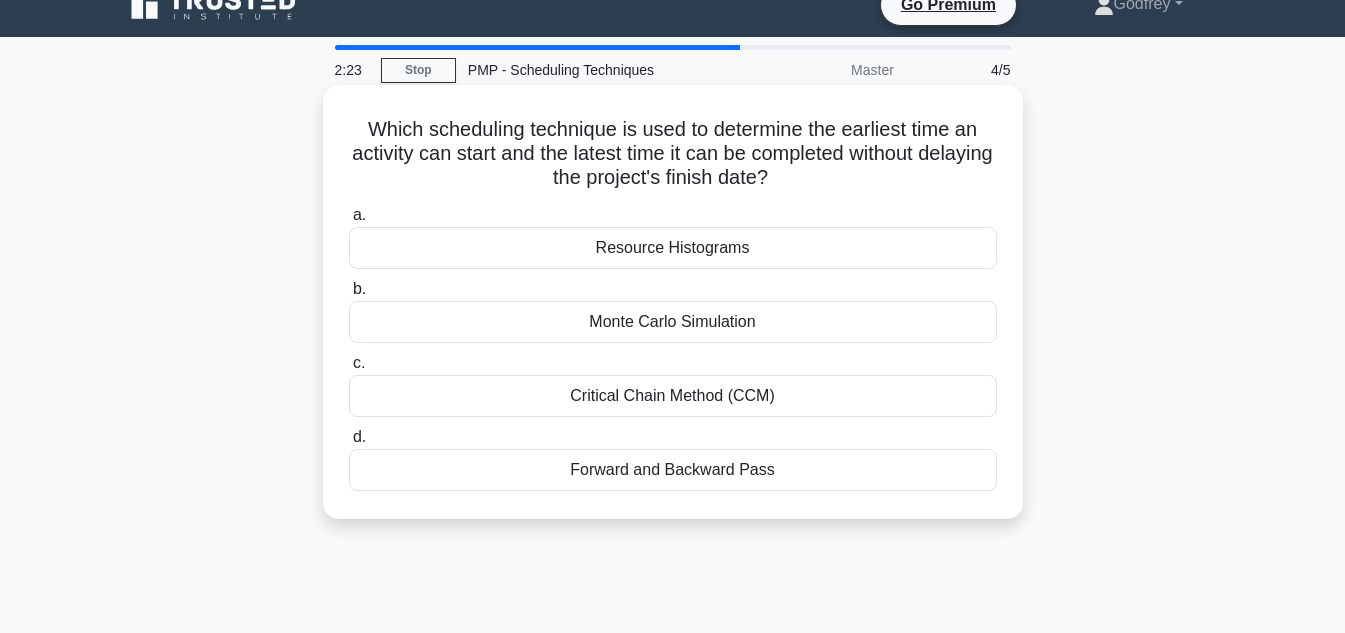click on "[METHOD]" at bounding box center [673, 396] 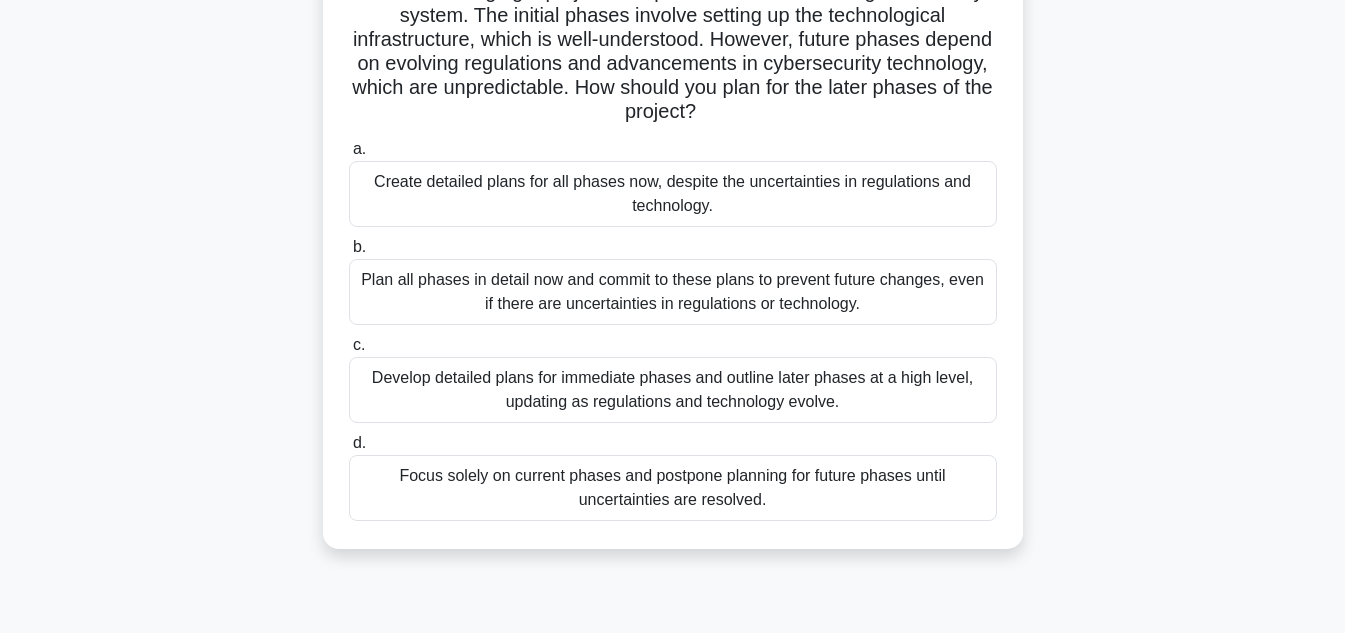 scroll, scrollTop: 200, scrollLeft: 0, axis: vertical 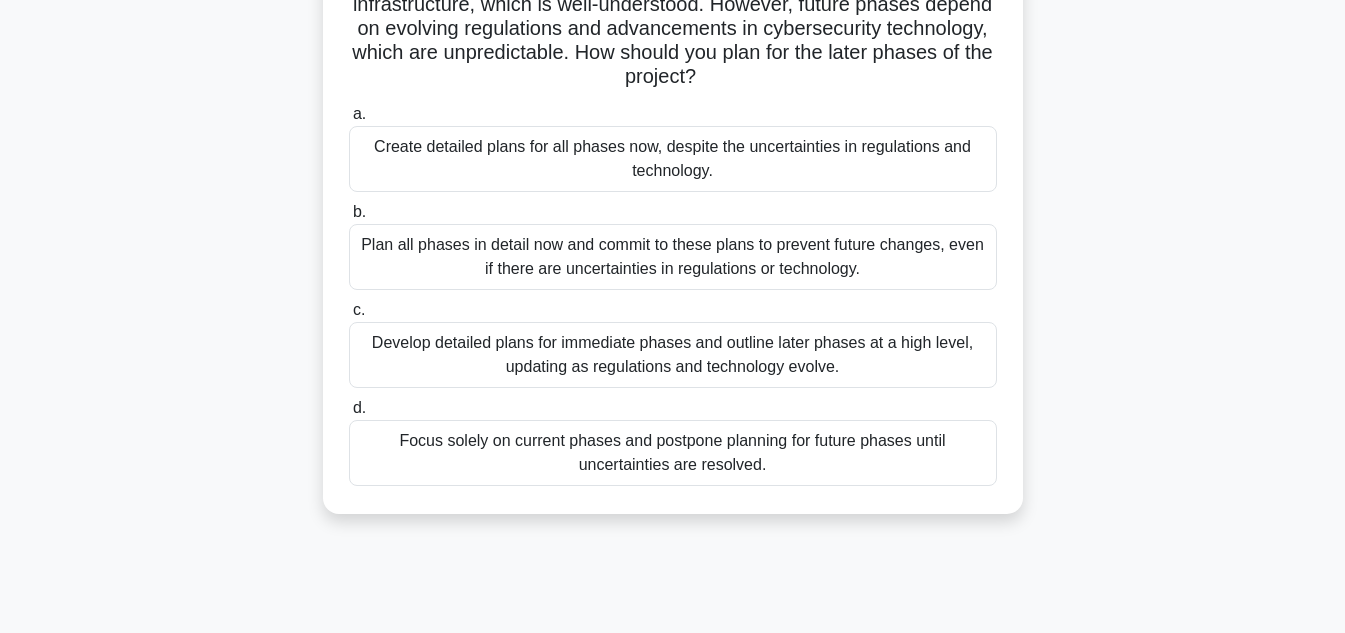 click on "Develop detailed plans for immediate phases and outline later phases at a high level, updating as regulations and technology evolve." at bounding box center (673, 355) 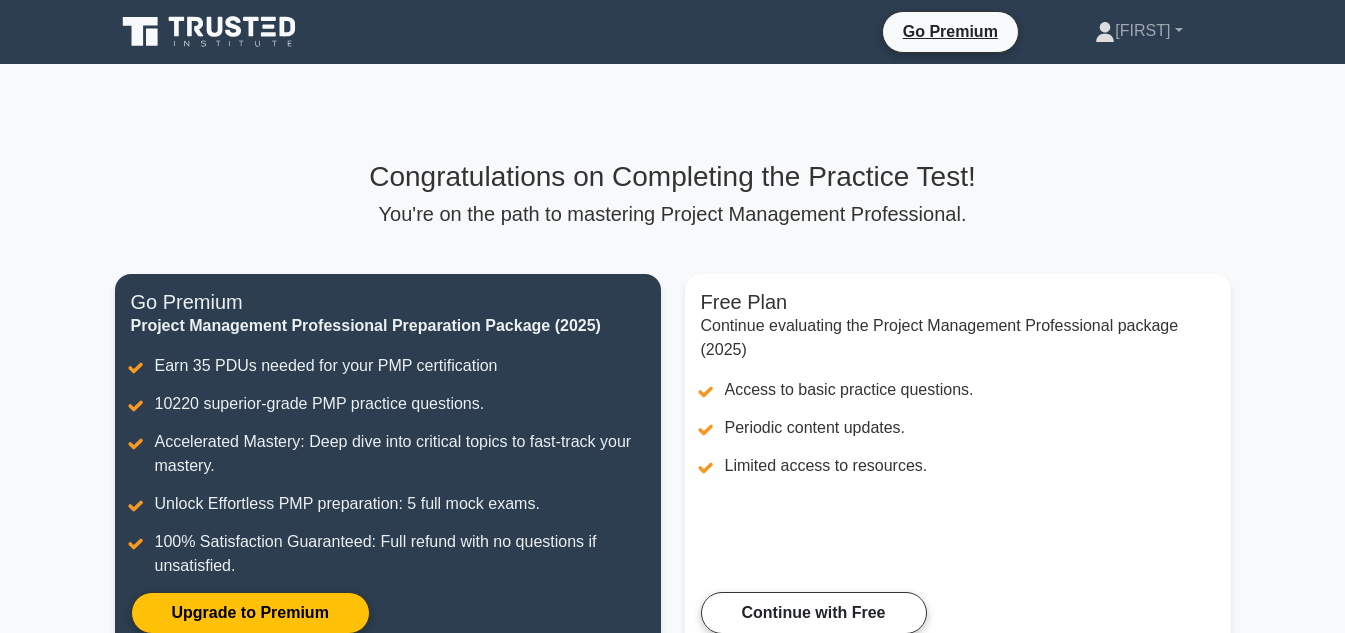 scroll, scrollTop: 0, scrollLeft: 0, axis: both 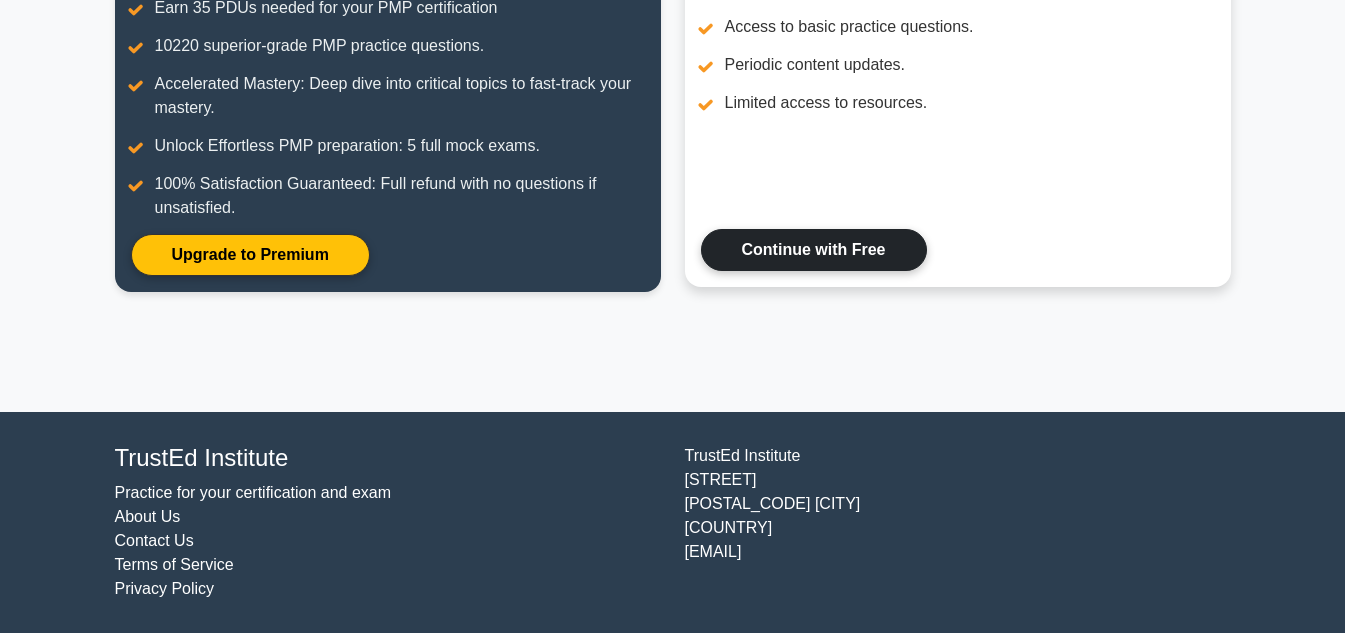 click on "Continue with Free" at bounding box center [814, 250] 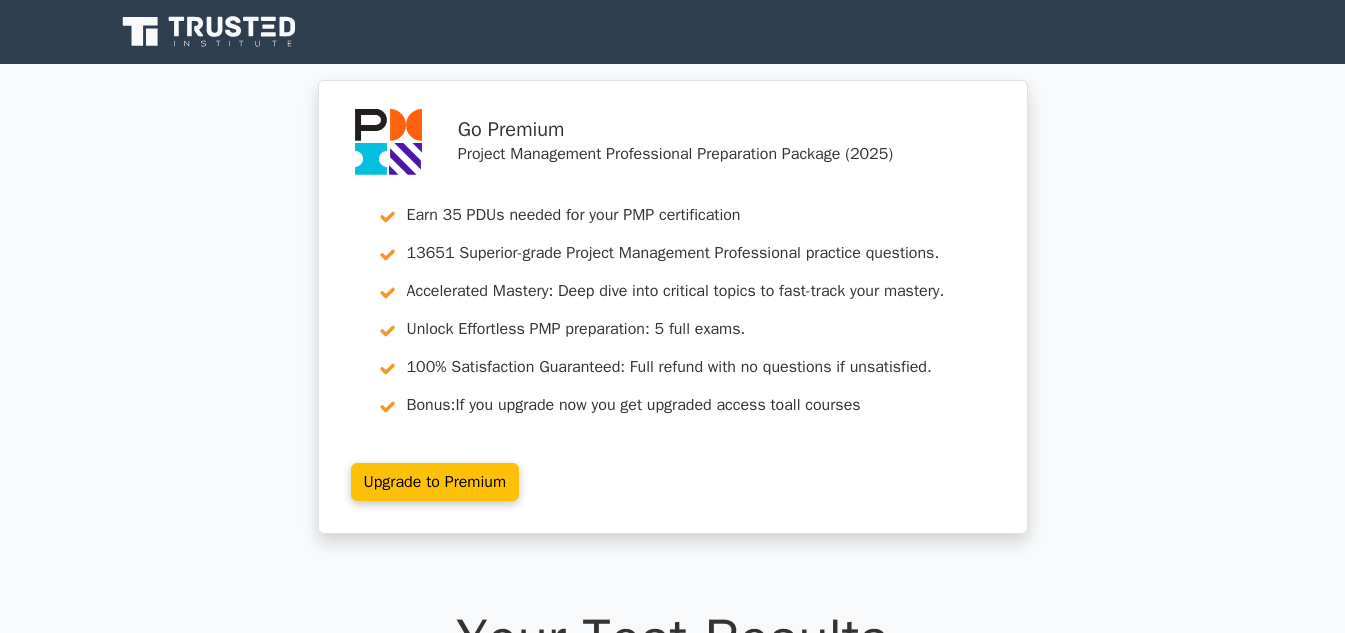 scroll, scrollTop: 0, scrollLeft: 0, axis: both 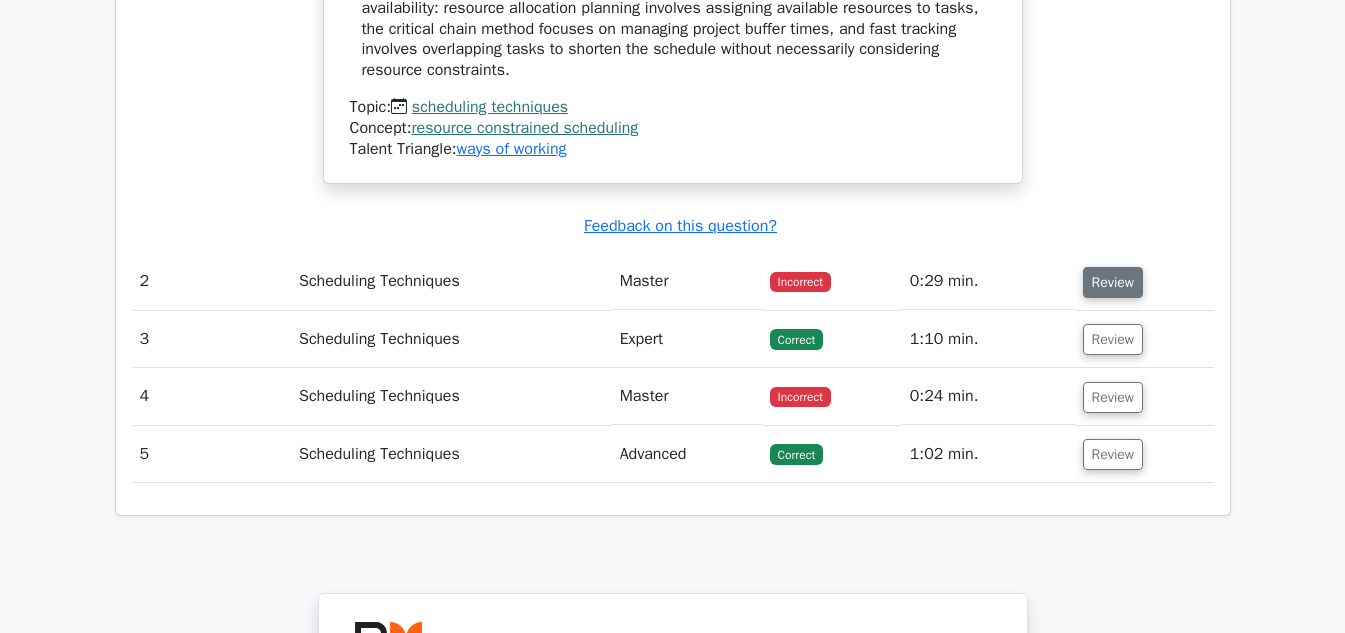 click on "Review" at bounding box center [1113, 282] 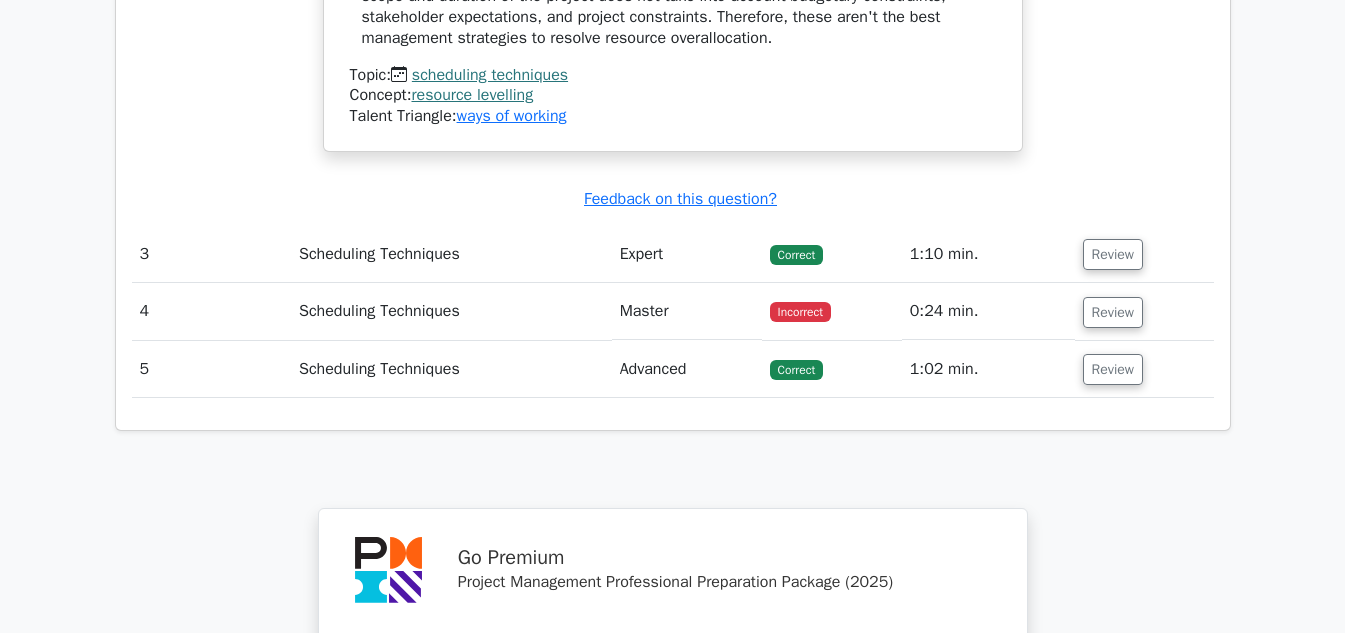 scroll, scrollTop: 3000, scrollLeft: 0, axis: vertical 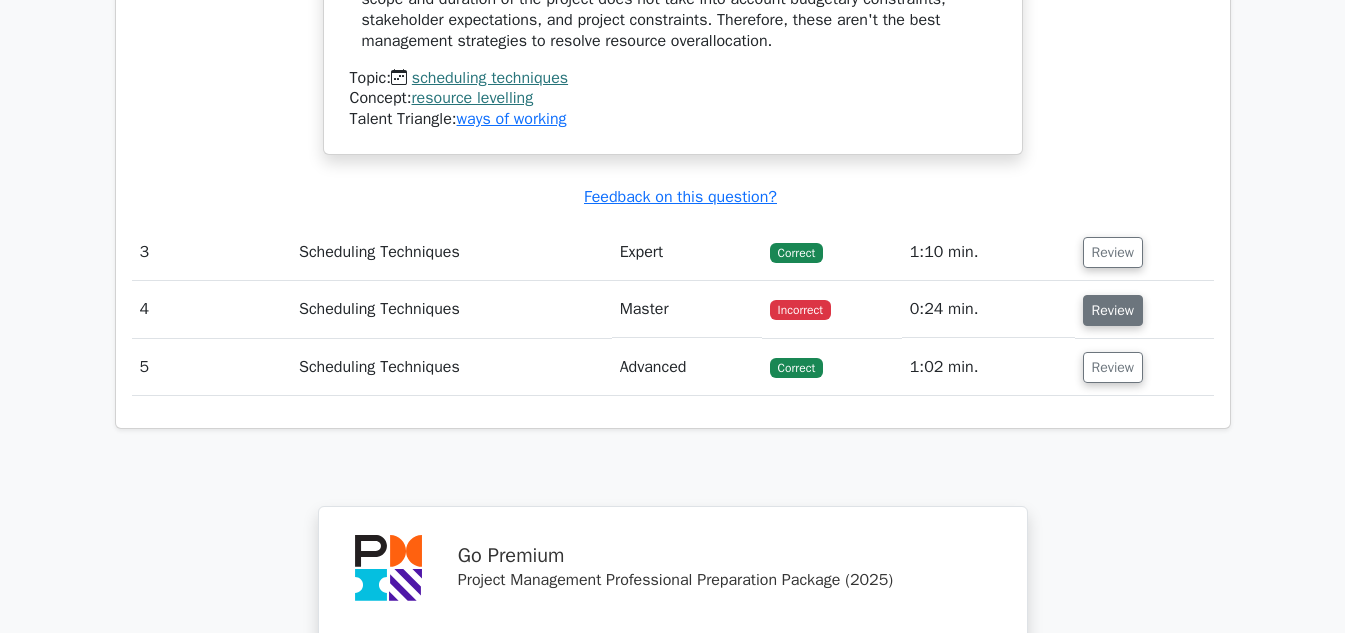 click on "Review" at bounding box center (1113, 310) 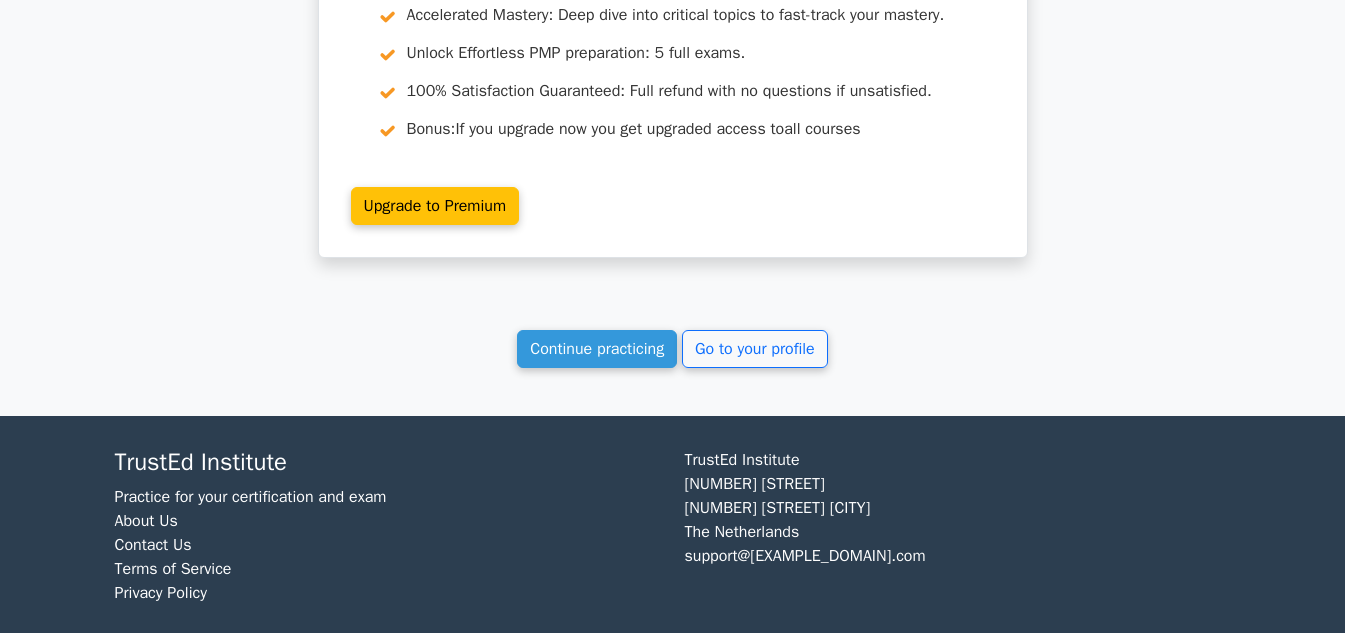 scroll, scrollTop: 4574, scrollLeft: 0, axis: vertical 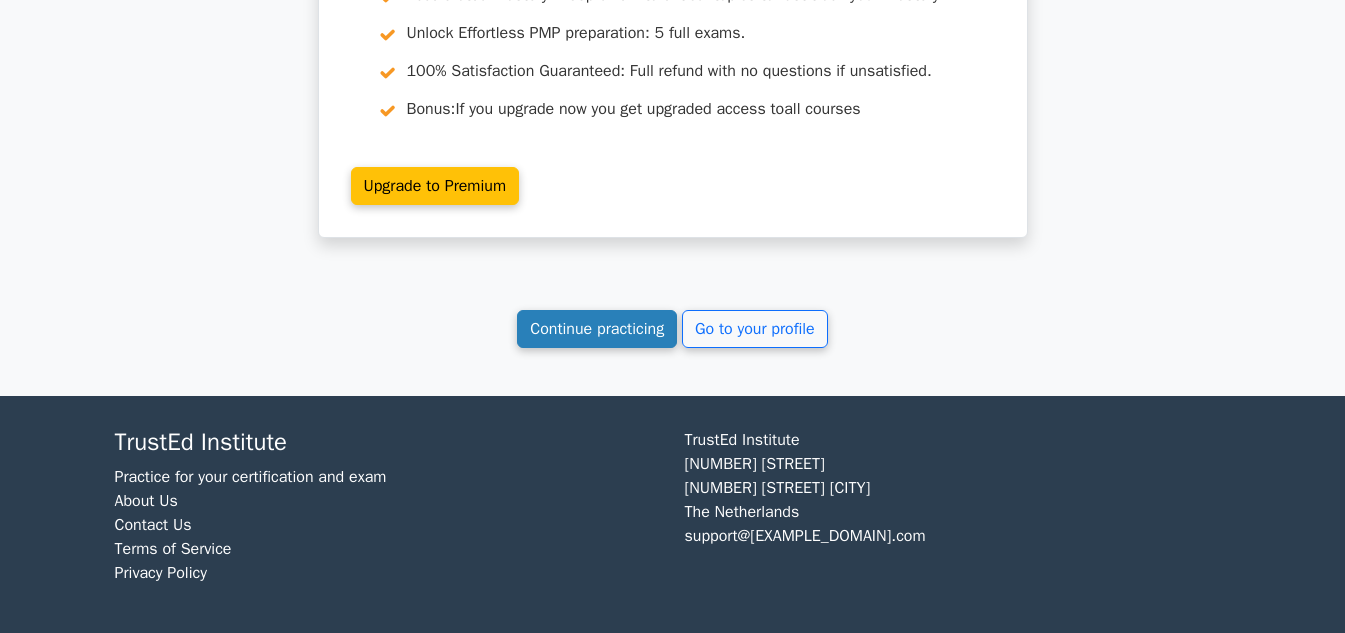 click on "Continue practicing" at bounding box center [597, 329] 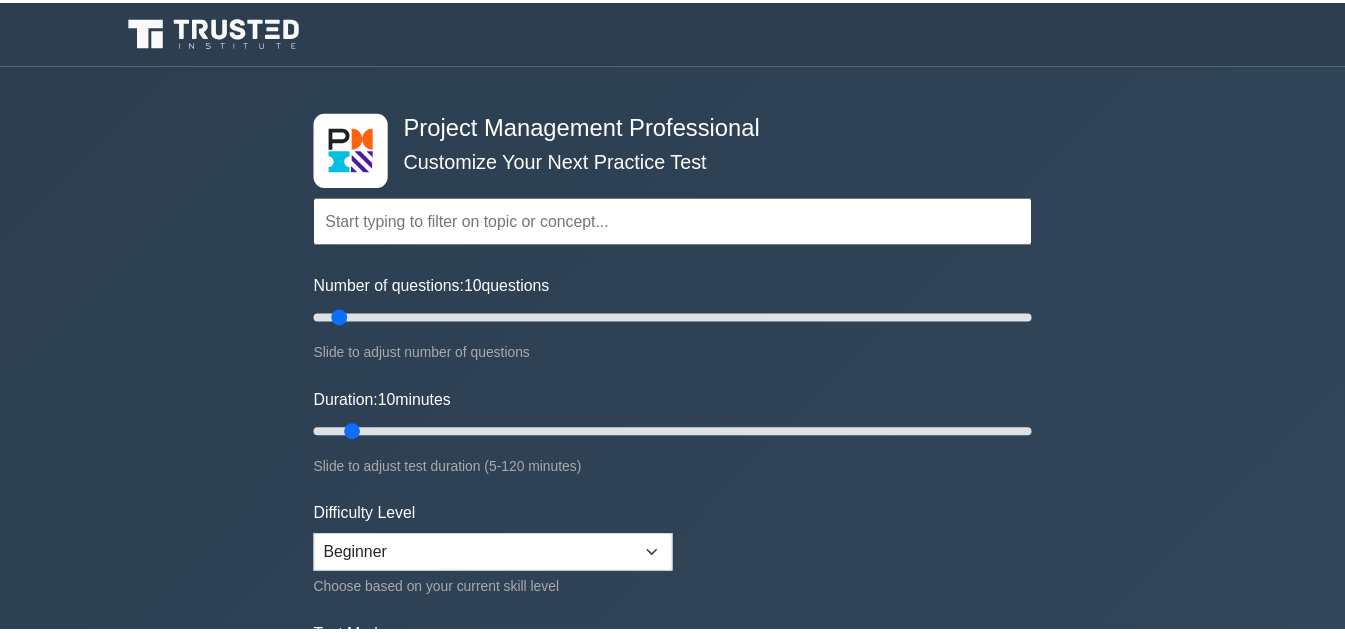 scroll, scrollTop: 0, scrollLeft: 0, axis: both 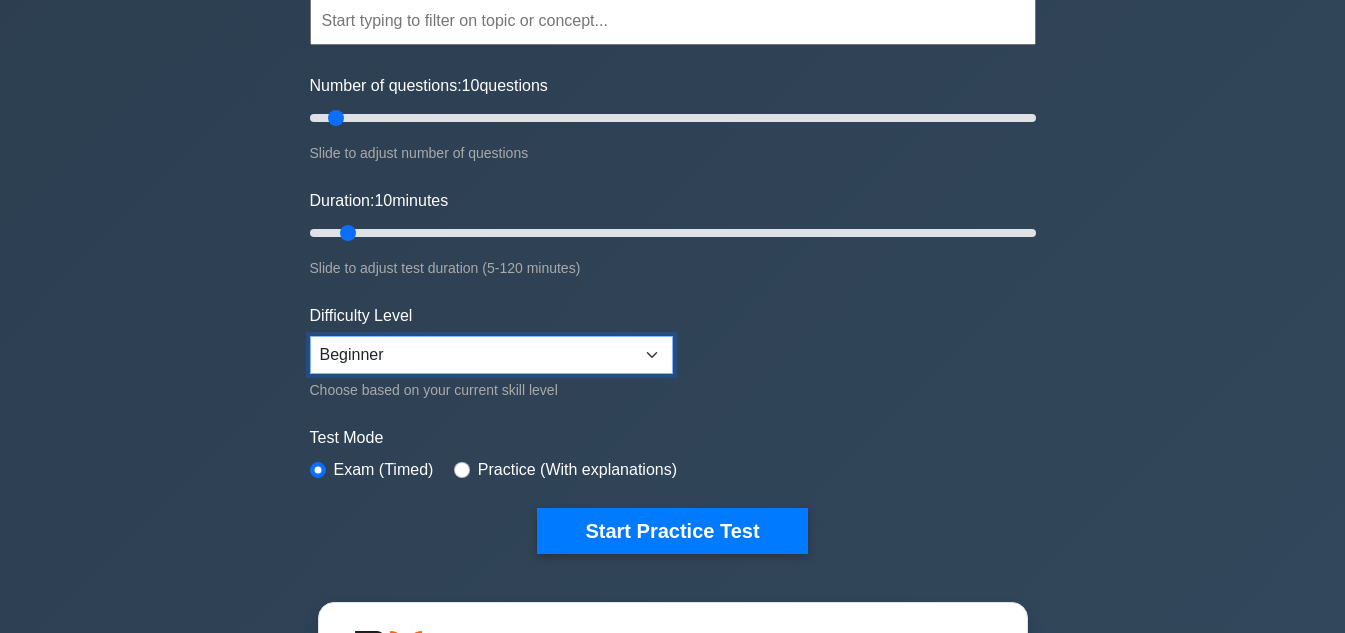 click on "Beginner
Intermediate
Expert" at bounding box center (491, 355) 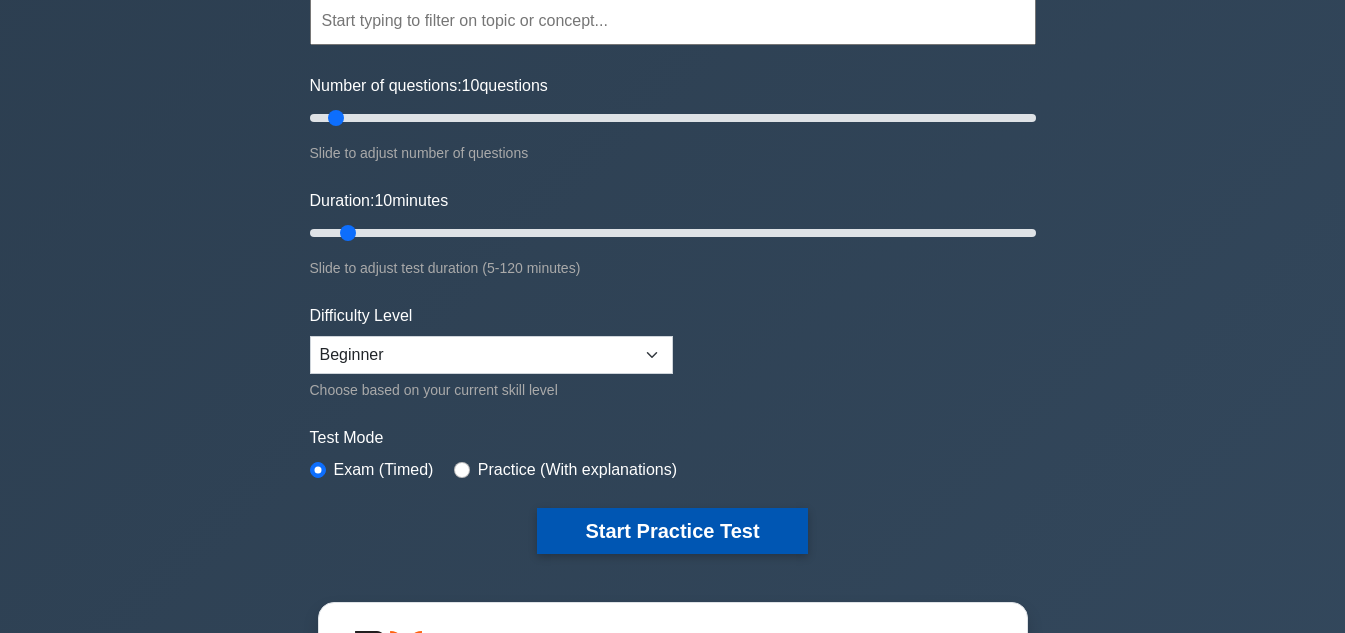 click on "Start Practice Test" at bounding box center [672, 531] 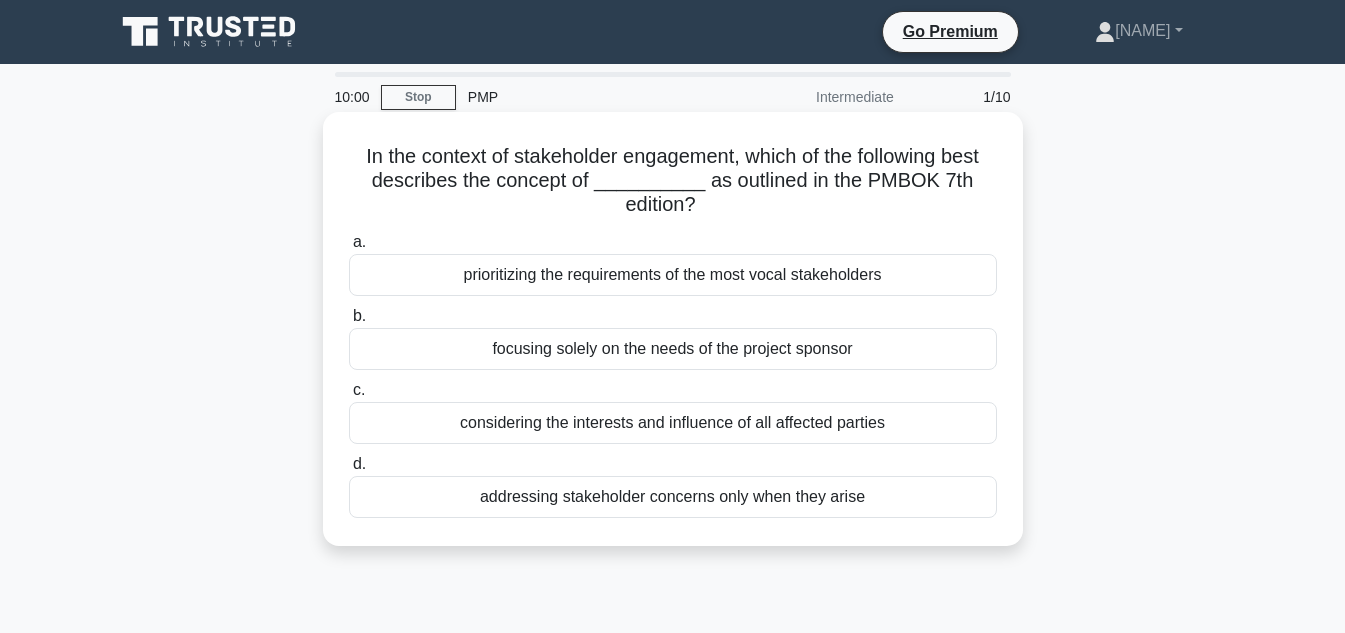 scroll, scrollTop: 0, scrollLeft: 0, axis: both 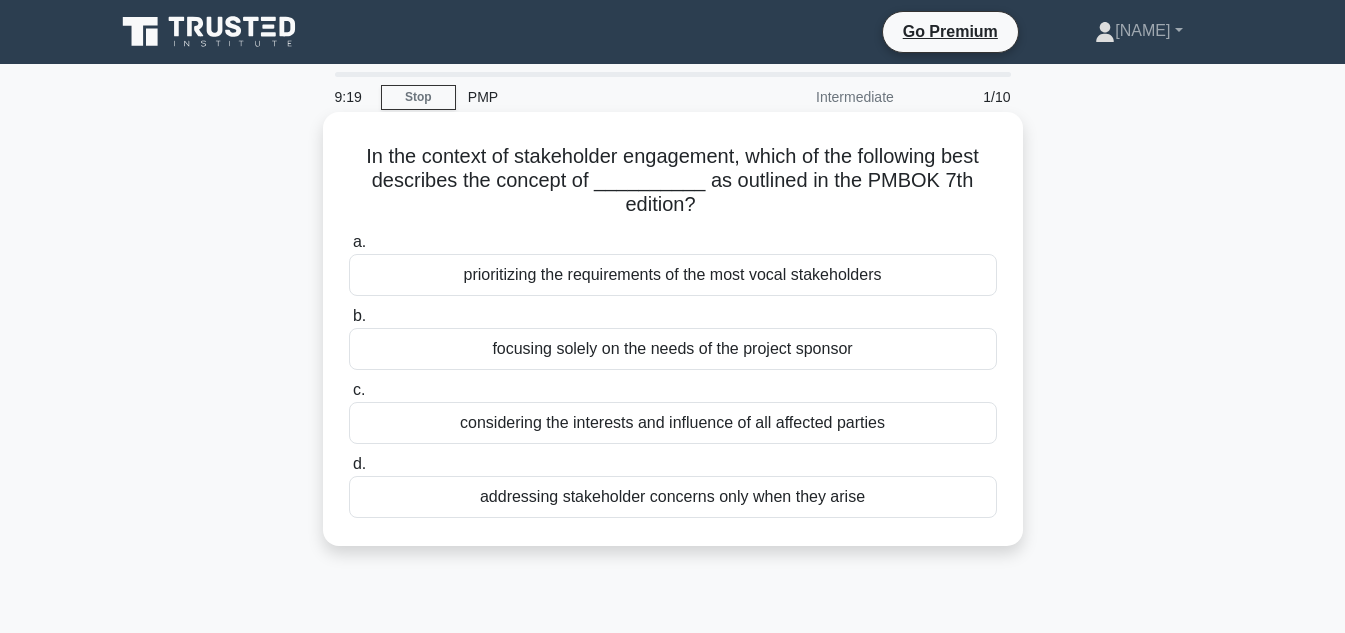 click on "considering the interests and influence of all affected parties" at bounding box center (673, 423) 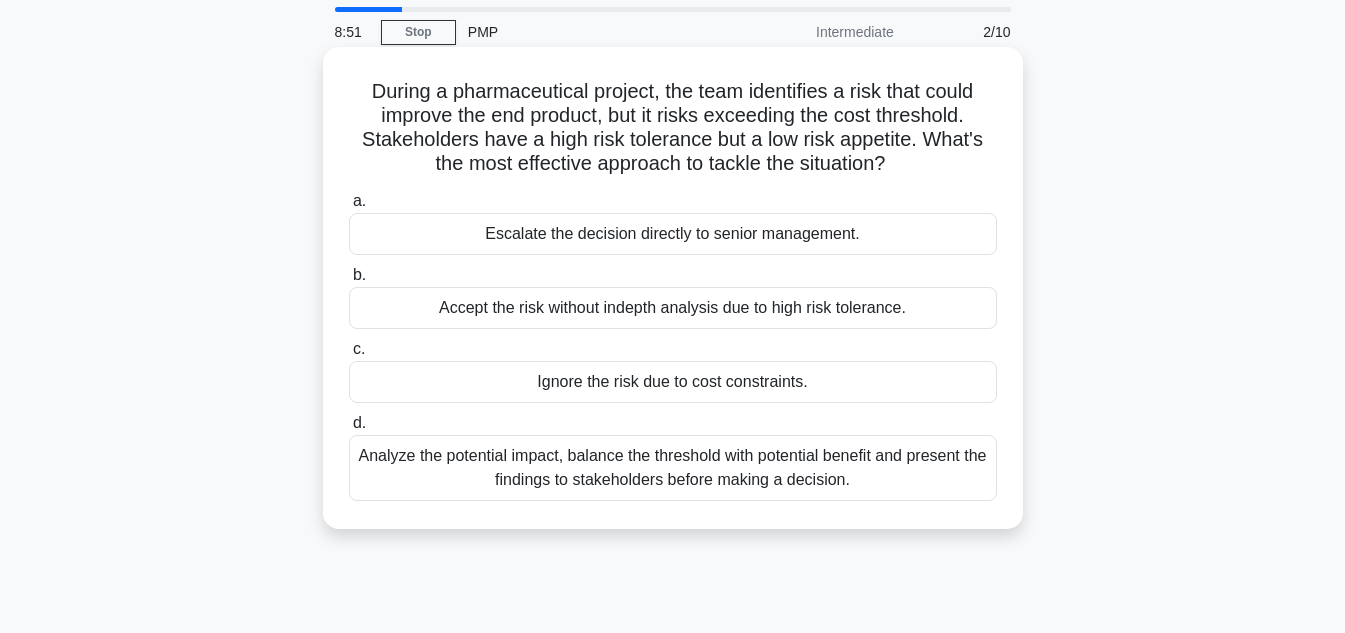 scroll, scrollTop: 200, scrollLeft: 0, axis: vertical 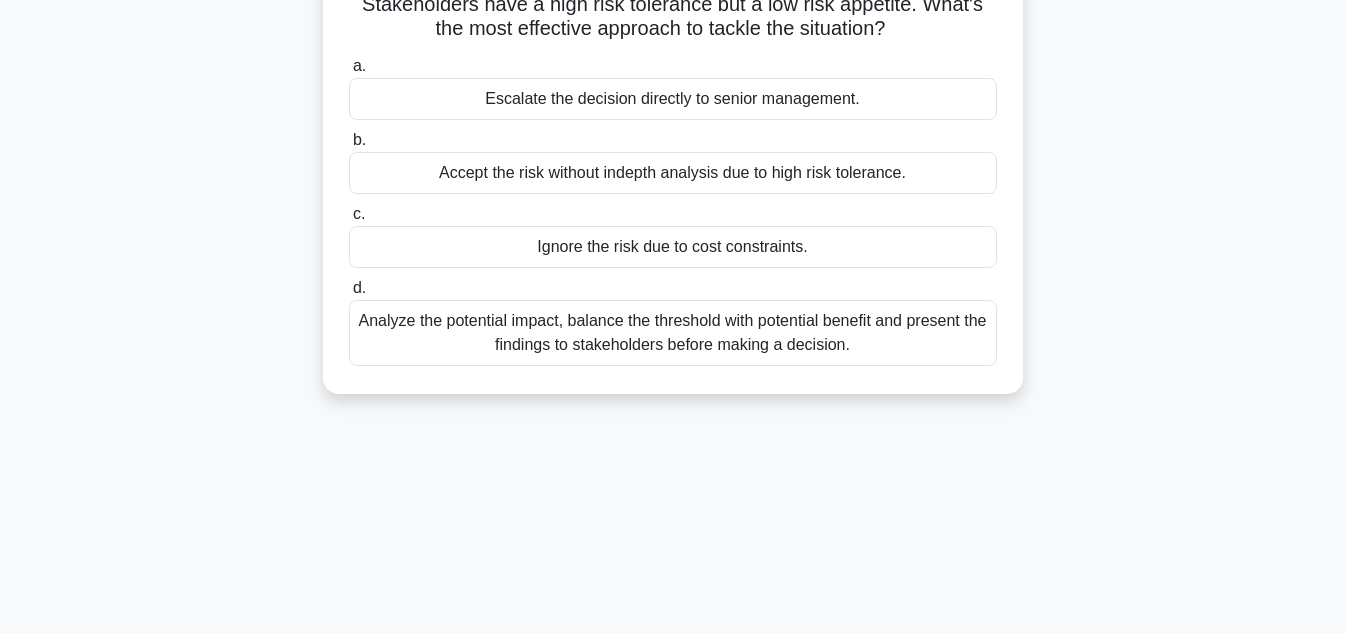 click on "Analyze the potential impact, balance the threshold with potential benefit and present the findings to stakeholders before making a decision." at bounding box center (673, 333) 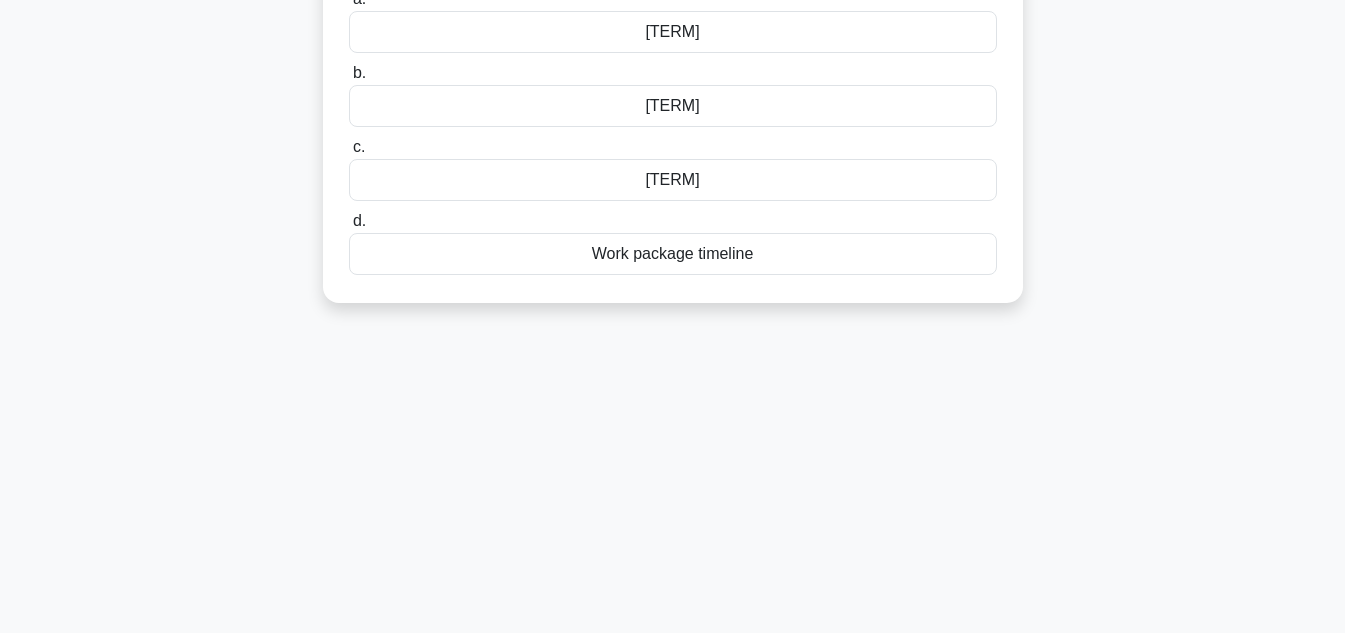 scroll, scrollTop: 0, scrollLeft: 0, axis: both 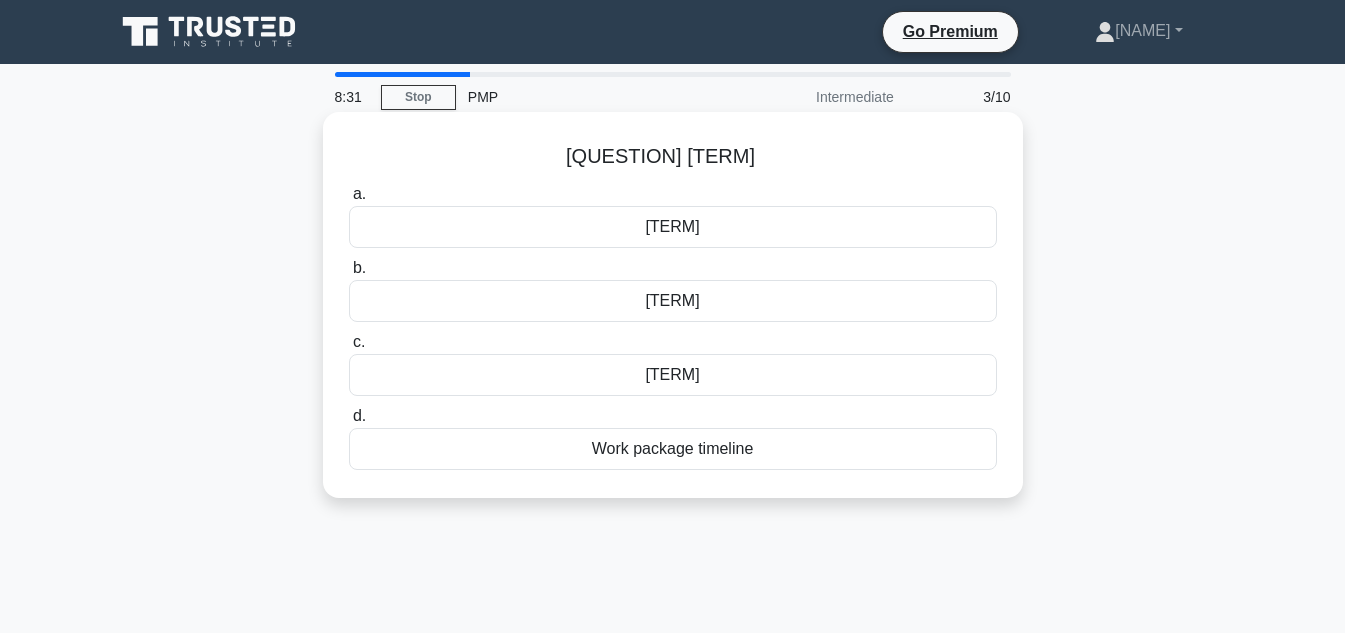 click on "Compliance requirements" at bounding box center (673, 251) 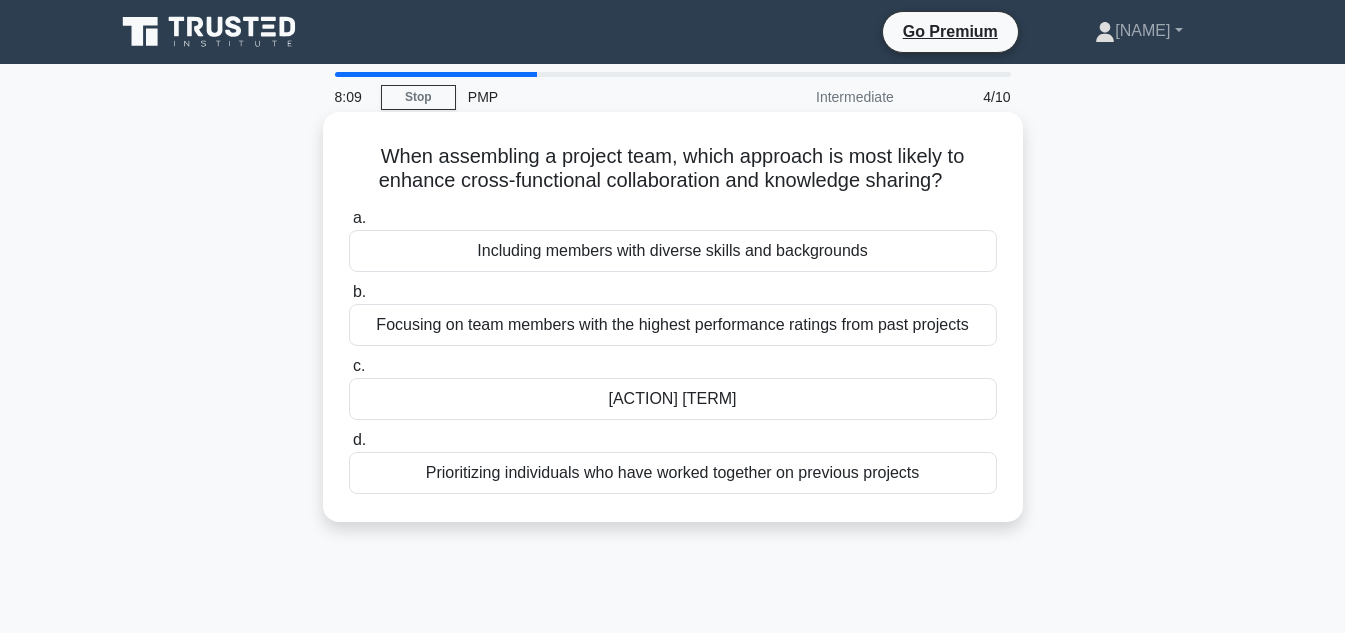 click on "Including members with diverse skills and backgrounds" at bounding box center (673, 251) 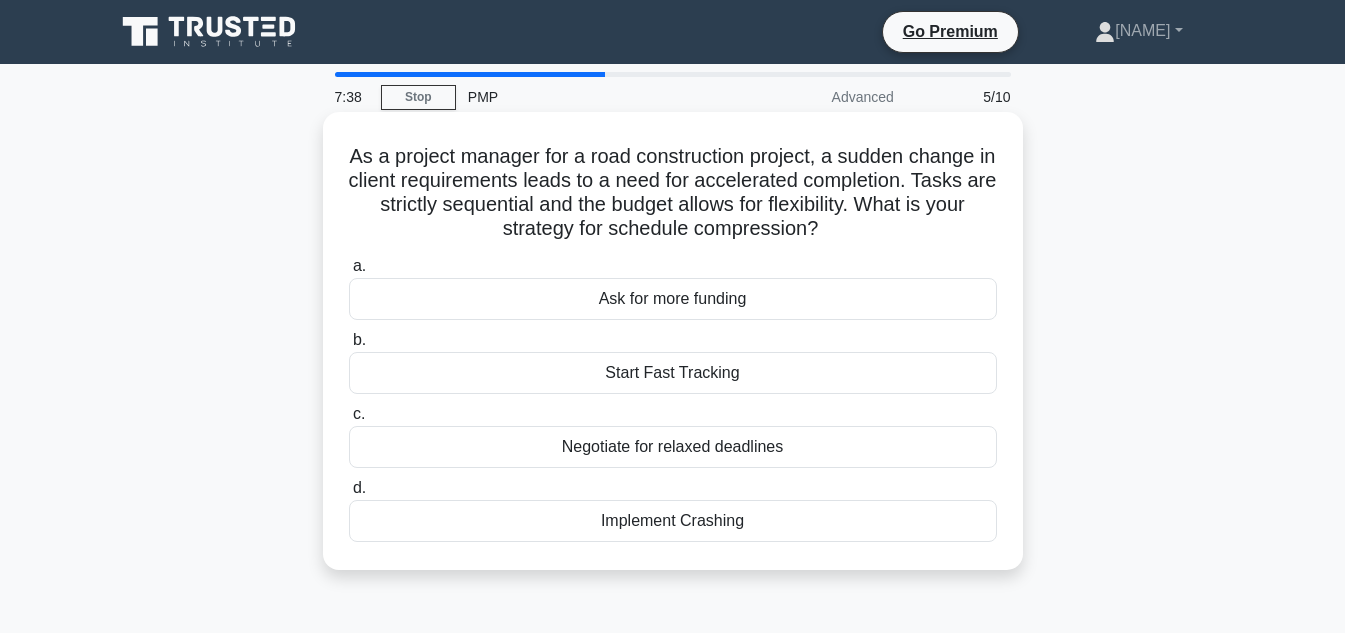 click on "Implement Crashing" at bounding box center [673, 521] 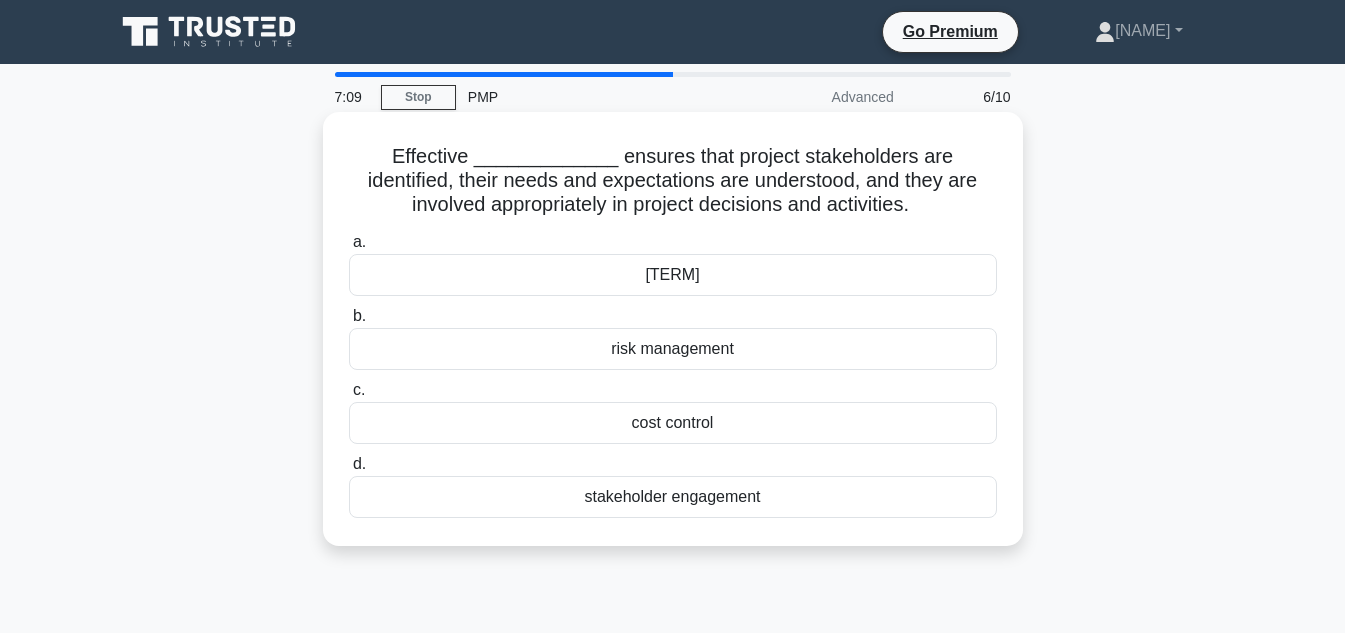 click on "stakeholder engagement" at bounding box center [673, 497] 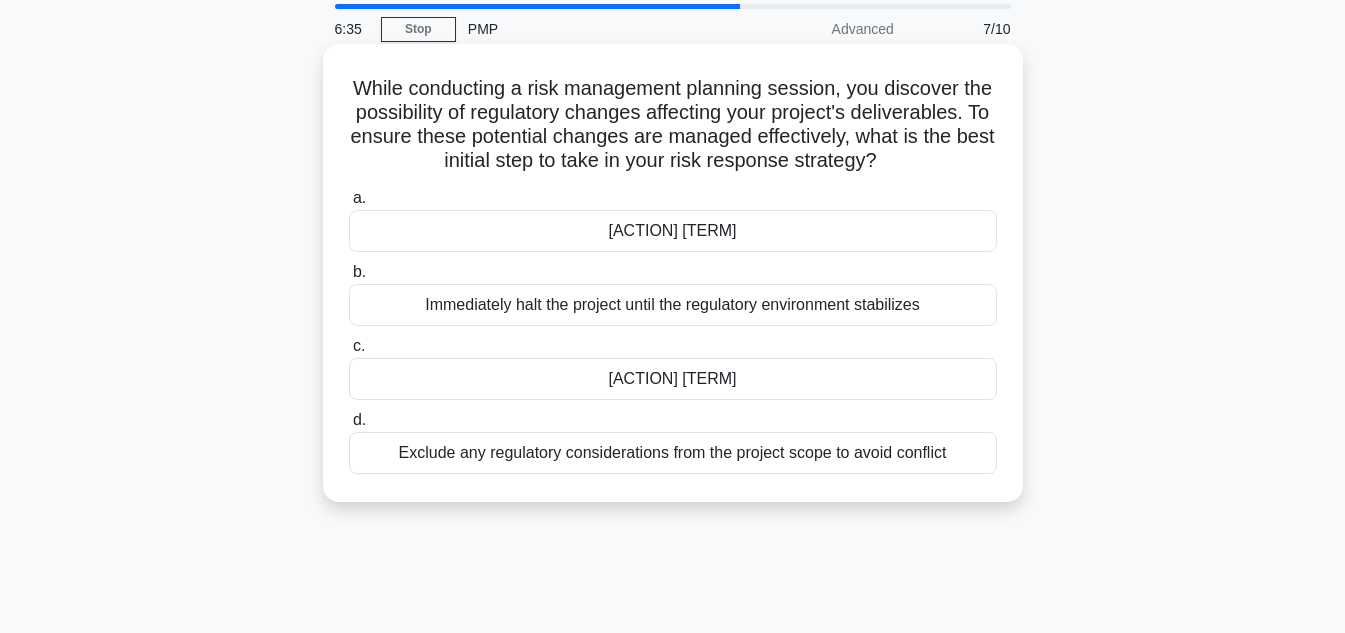 scroll, scrollTop: 100, scrollLeft: 0, axis: vertical 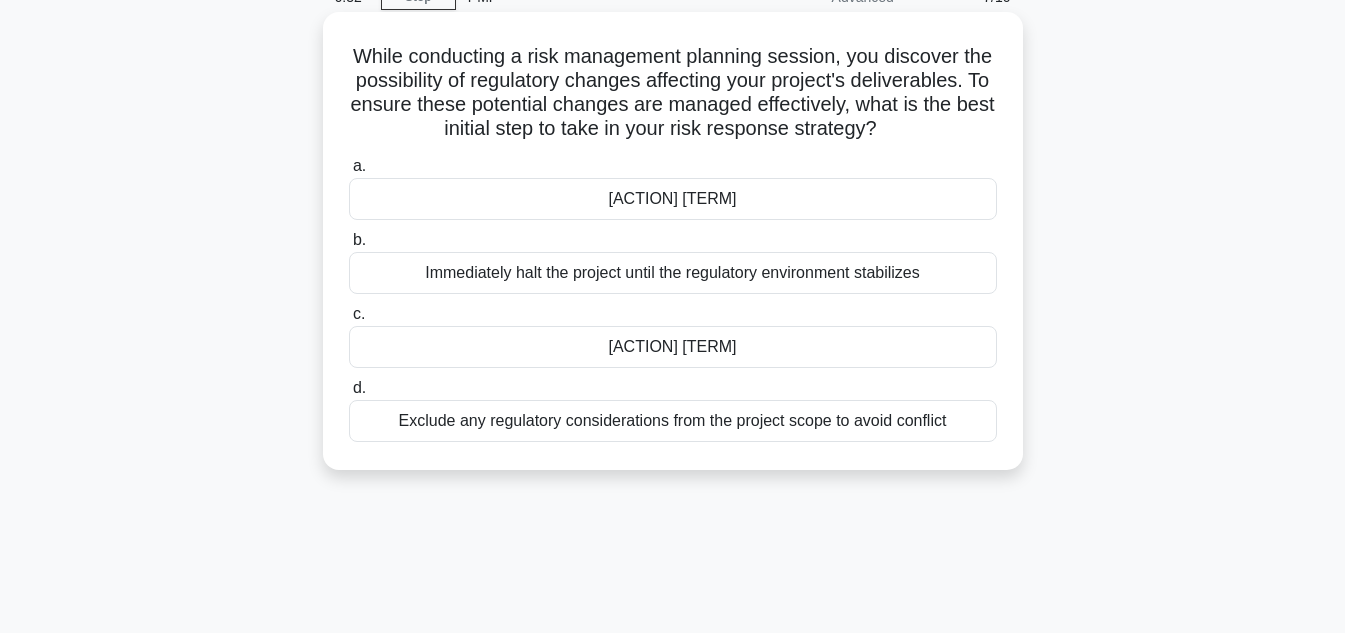 click on "Conduct a risk assessment to evaluate the impact of regulatory changes" at bounding box center [673, 199] 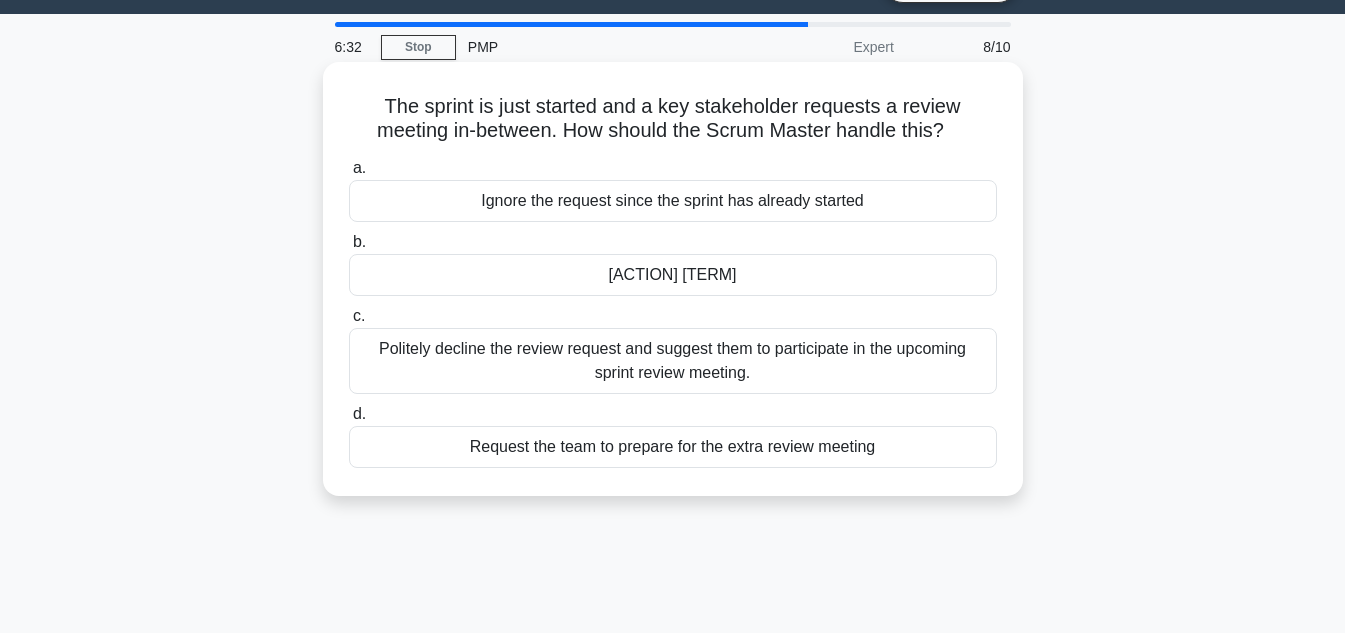 scroll, scrollTop: 0, scrollLeft: 0, axis: both 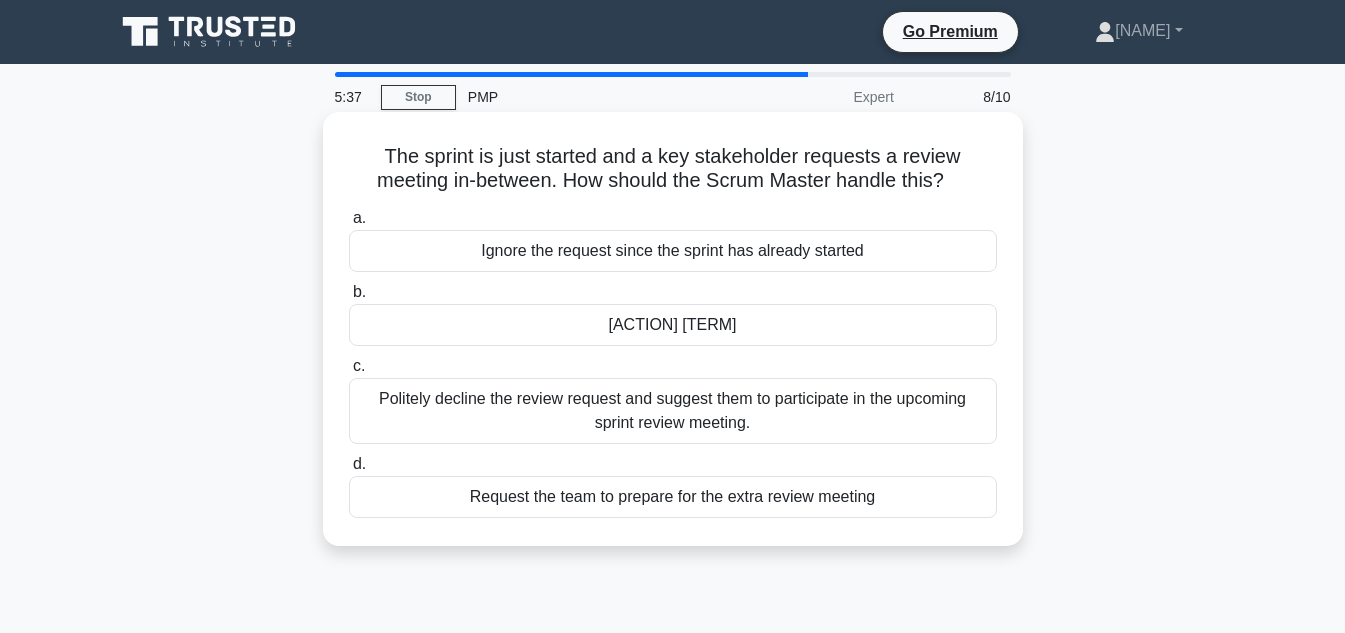 click on "Request the team to prepare for the extra review meeting" at bounding box center (673, 497) 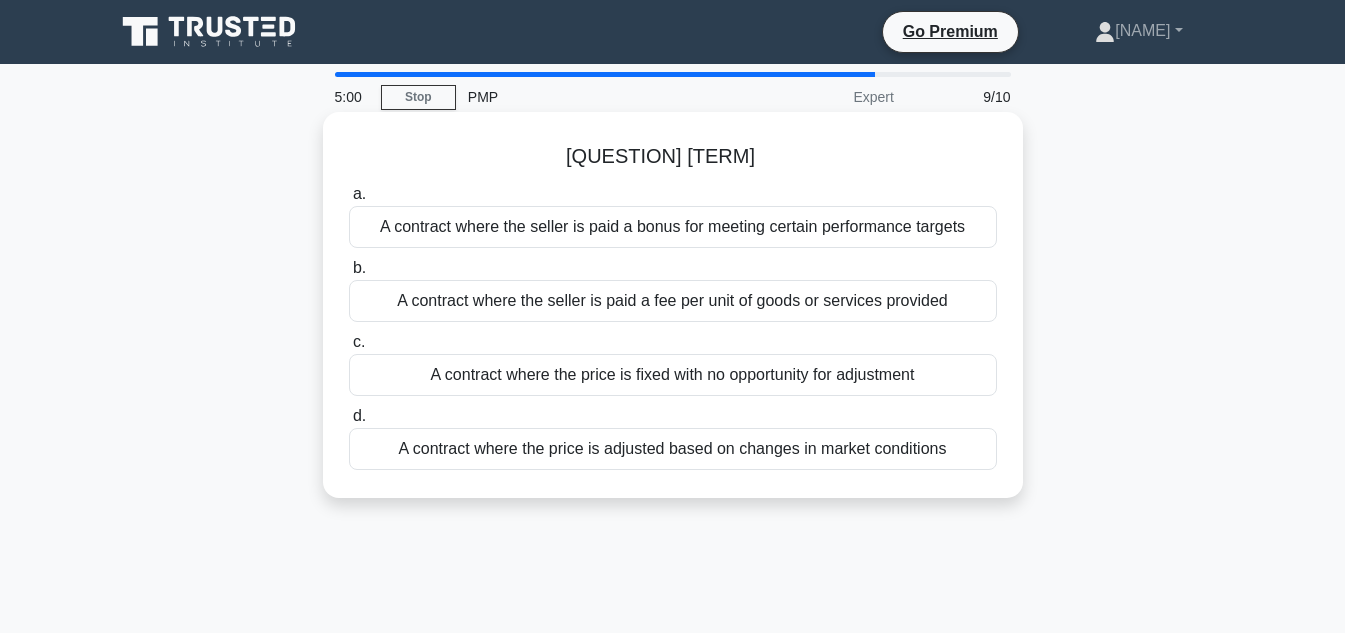 click on "A contract where the seller is paid a bonus for meeting certain performance targets" at bounding box center [673, 227] 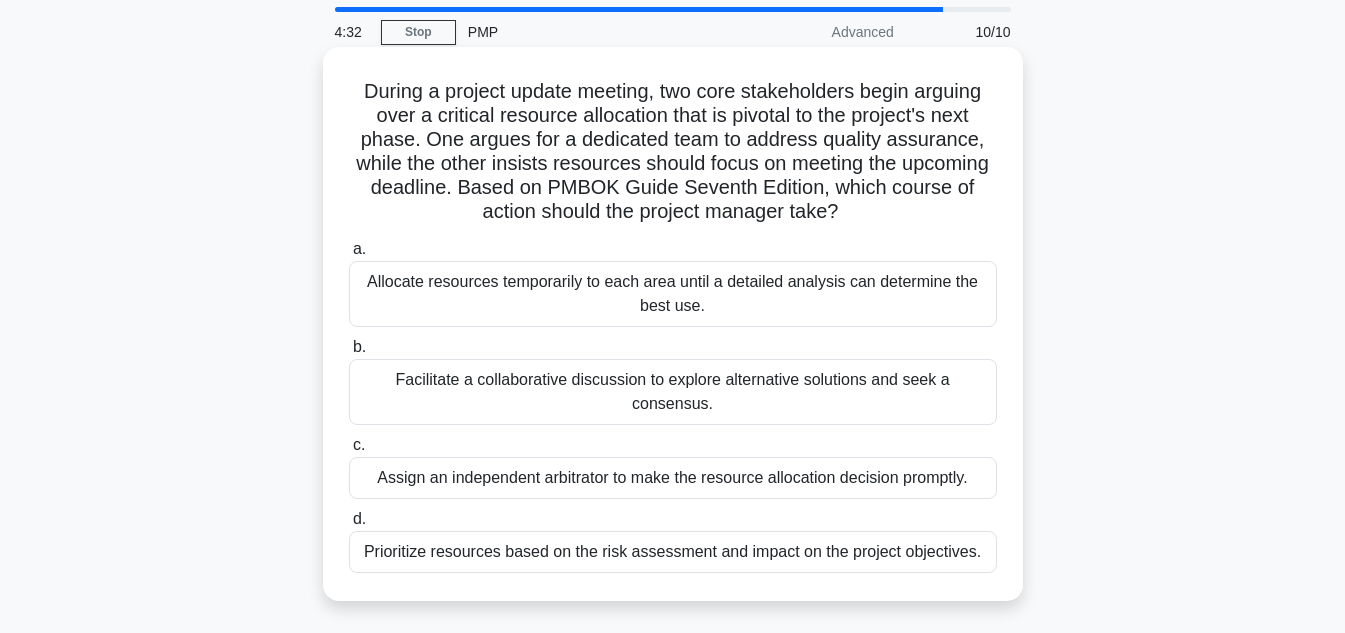 scroll, scrollTop: 100, scrollLeft: 0, axis: vertical 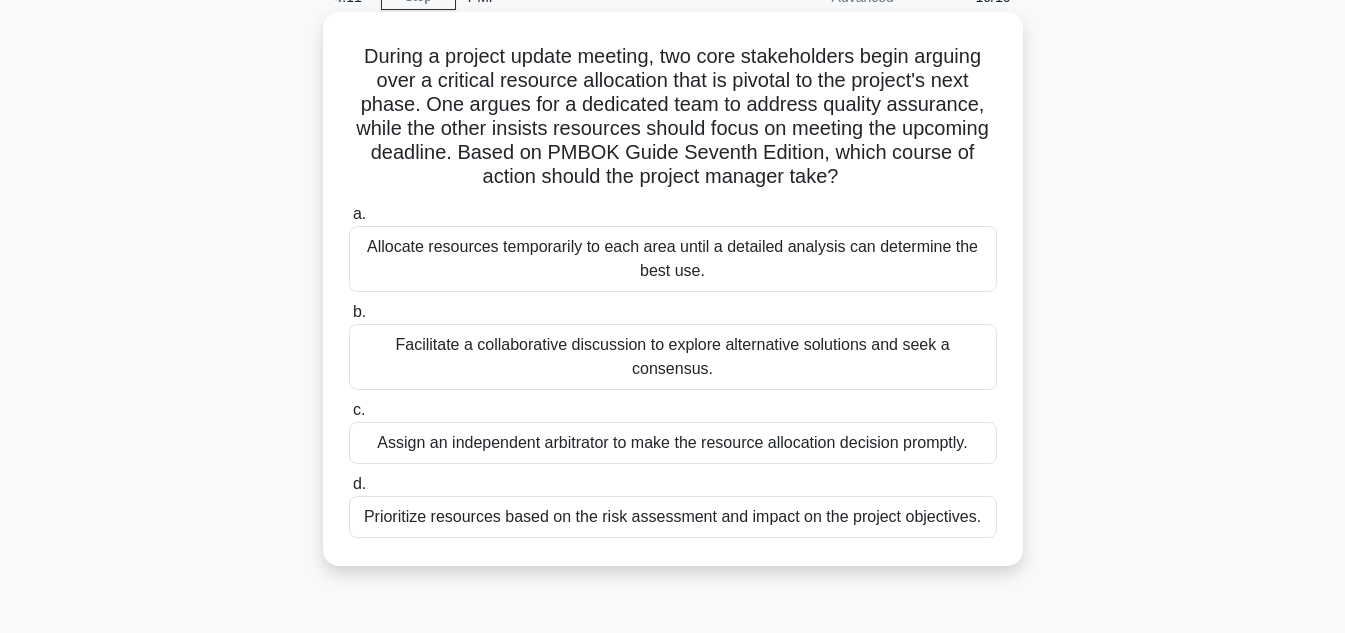 click on "Facilitate a collaborative discussion to explore alternative solutions and seek a consensus." at bounding box center [673, 357] 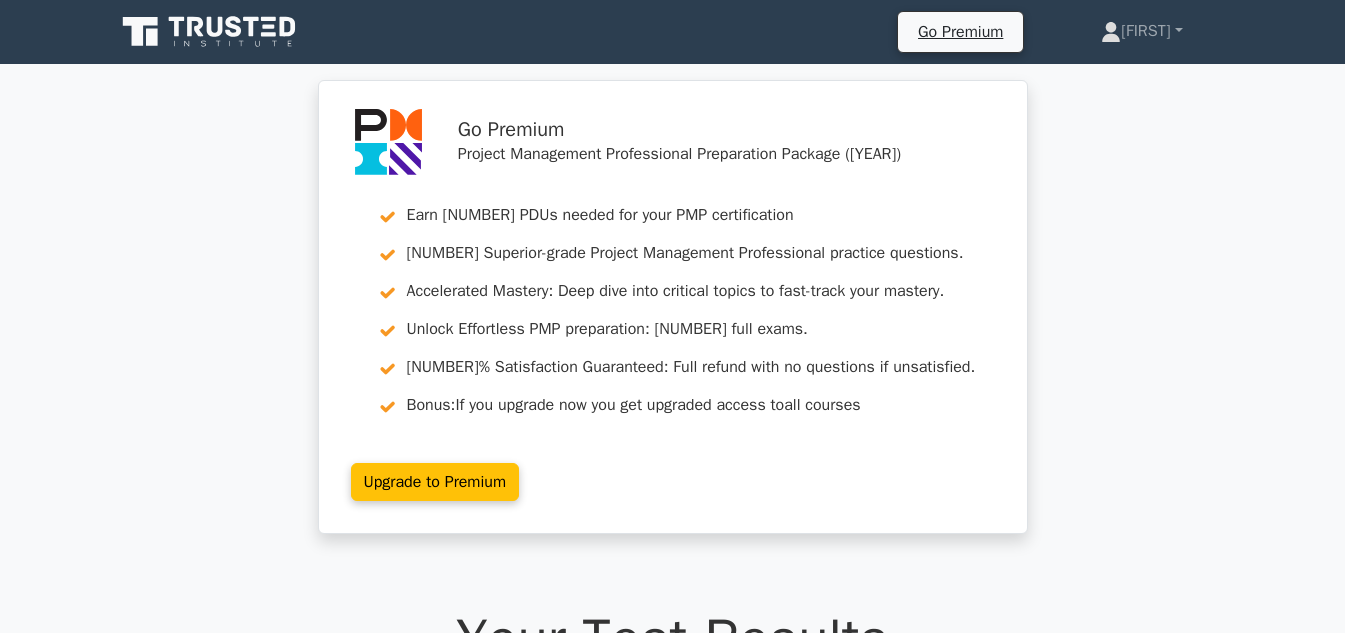 scroll, scrollTop: 0, scrollLeft: 0, axis: both 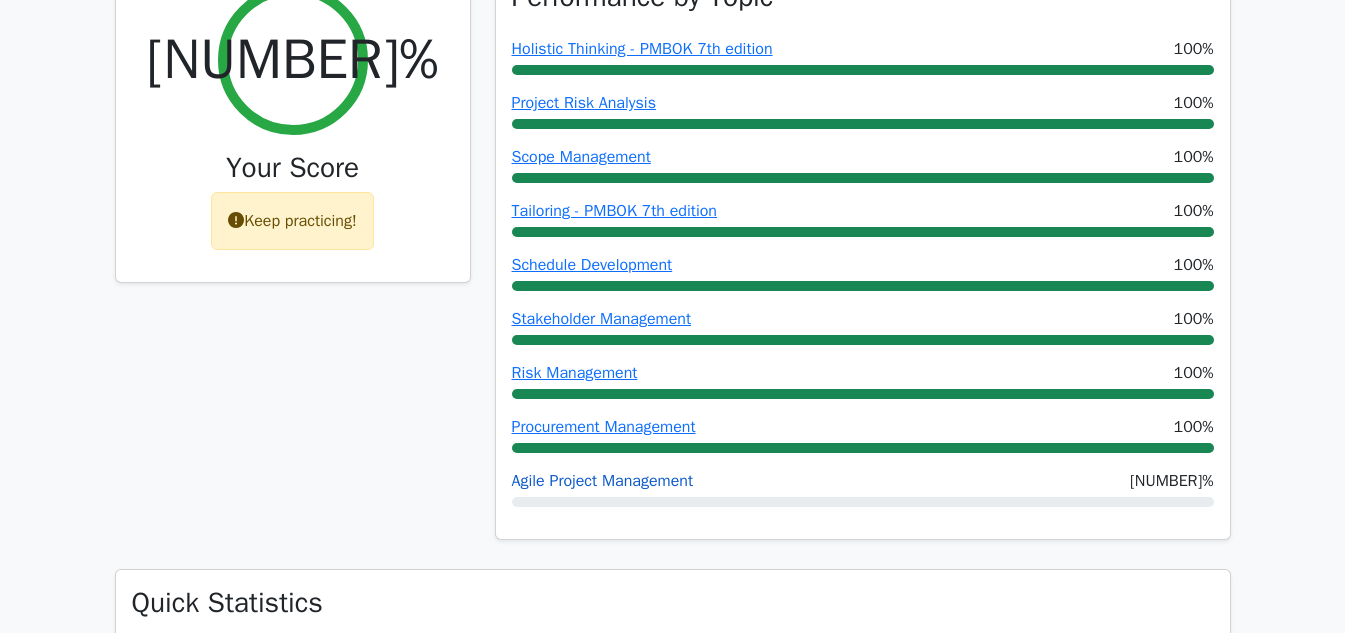 click on "Agile Project Management" at bounding box center (603, 481) 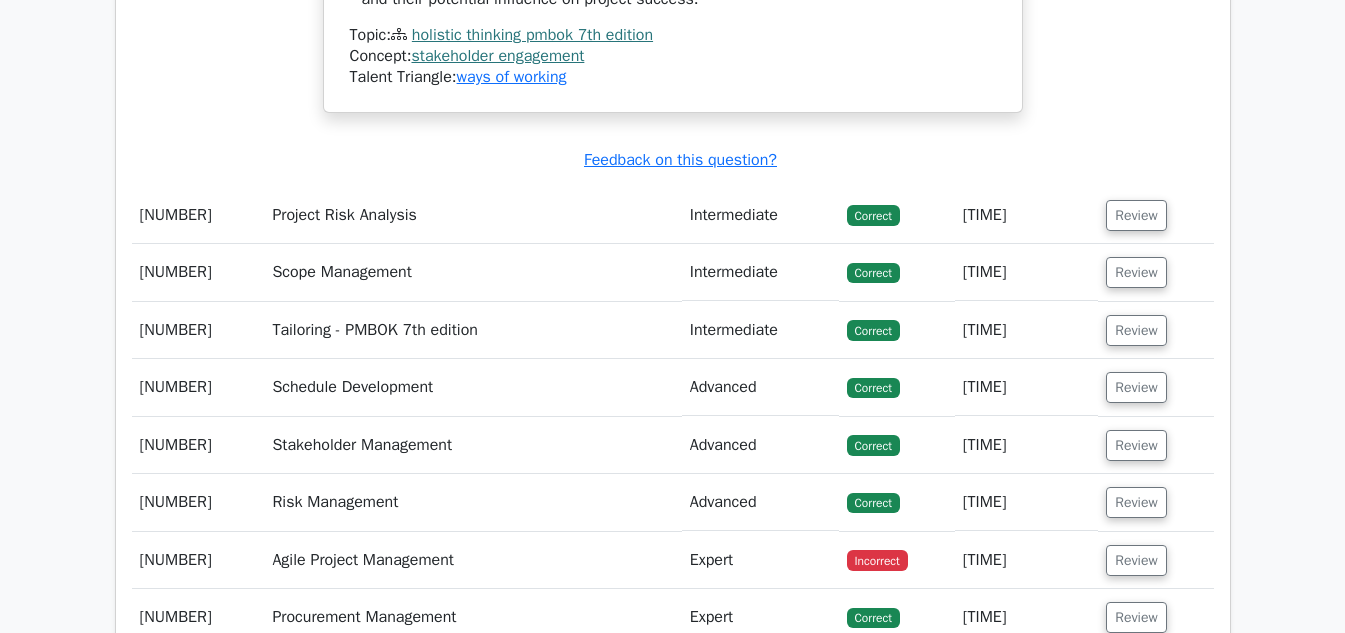 scroll, scrollTop: 2500, scrollLeft: 0, axis: vertical 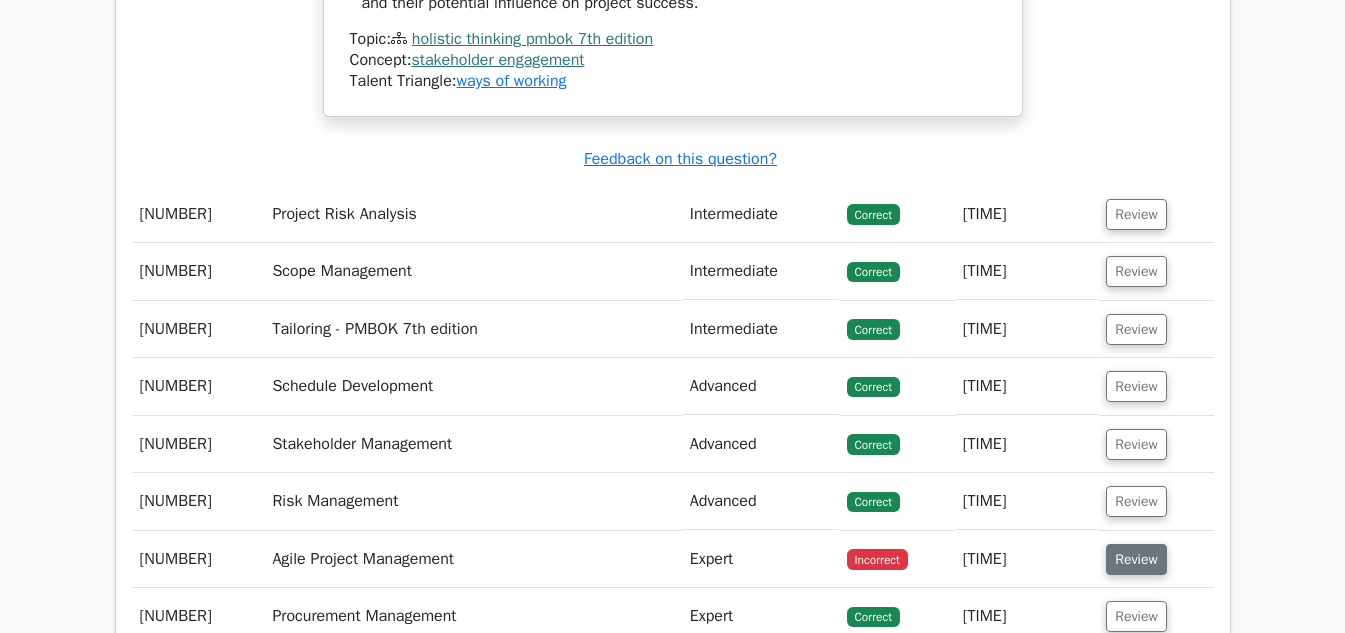 click on "Review" at bounding box center (1136, 530) 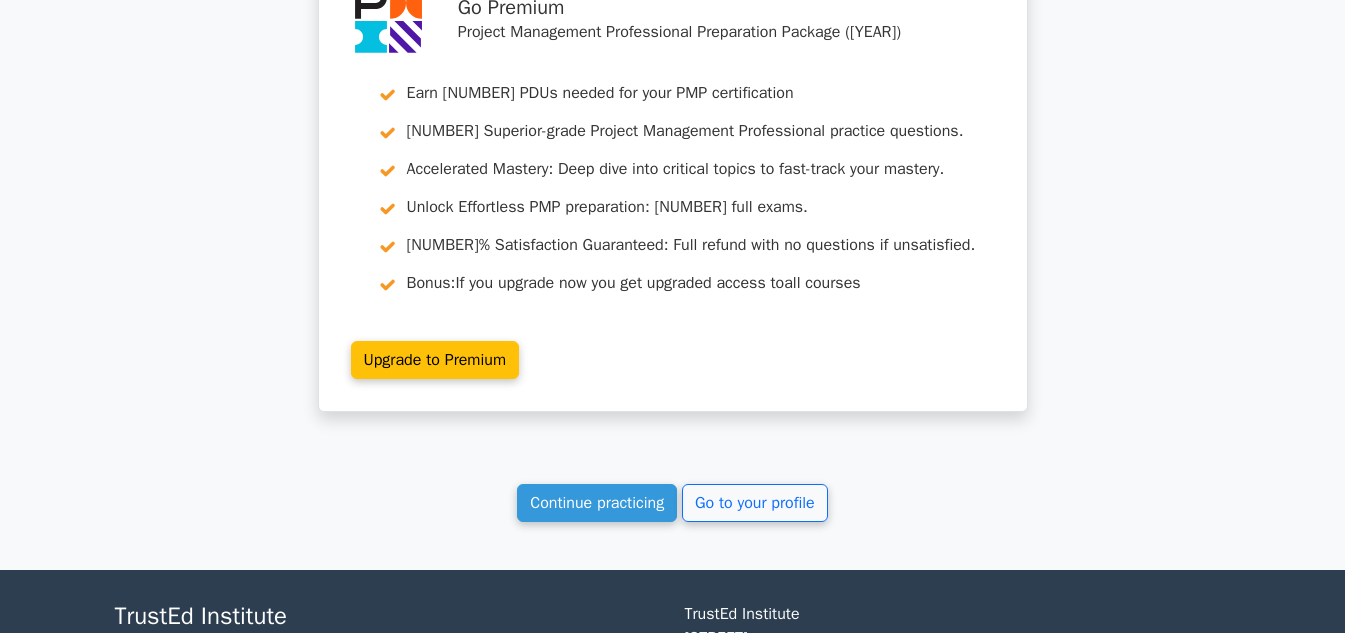 scroll, scrollTop: 4200, scrollLeft: 0, axis: vertical 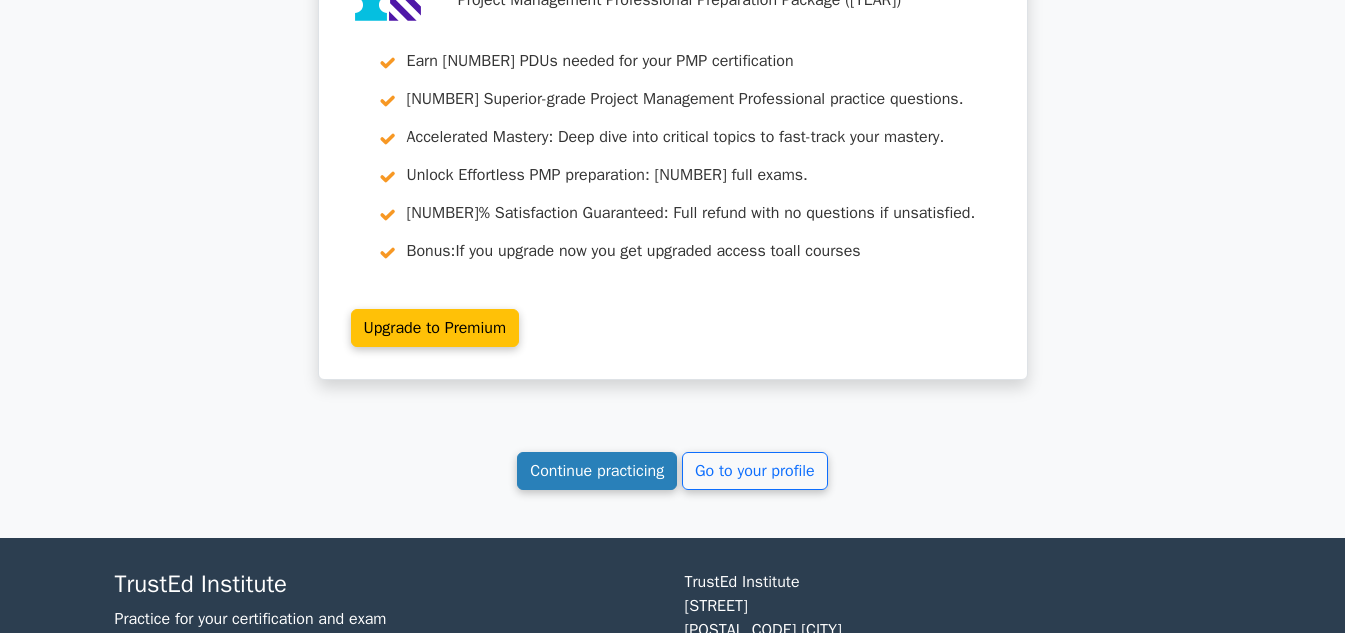 click on "Continue practicing" at bounding box center [597, 442] 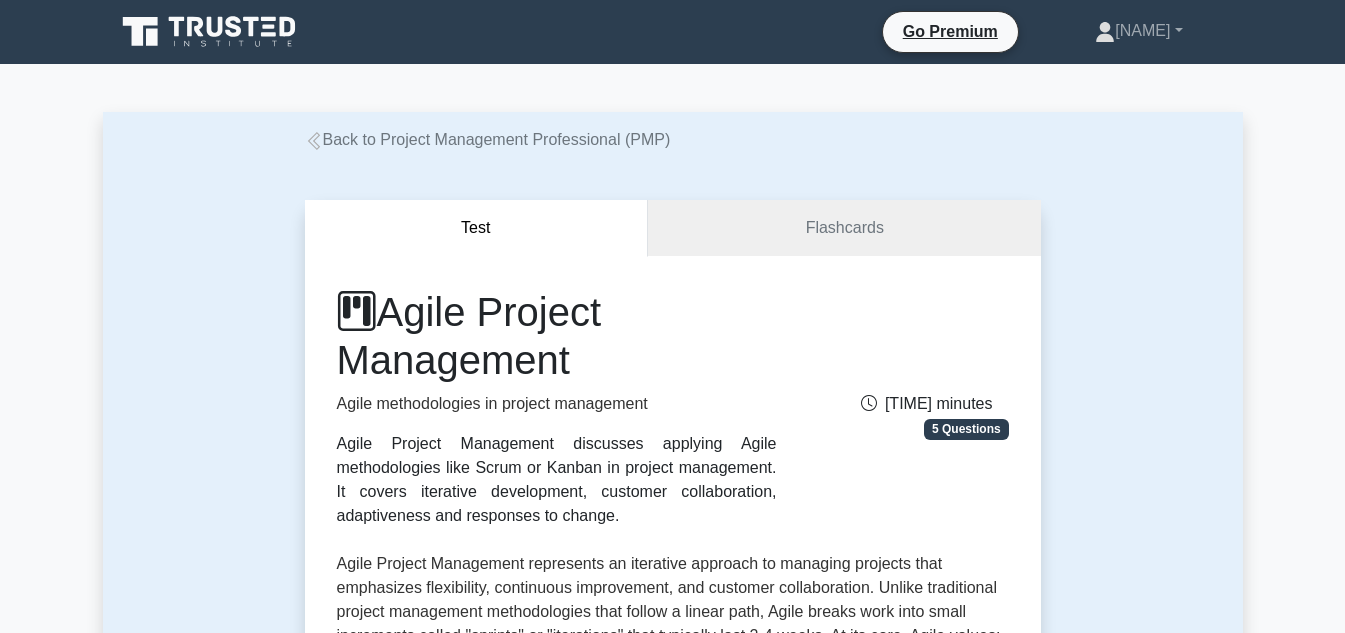 scroll, scrollTop: 0, scrollLeft: 0, axis: both 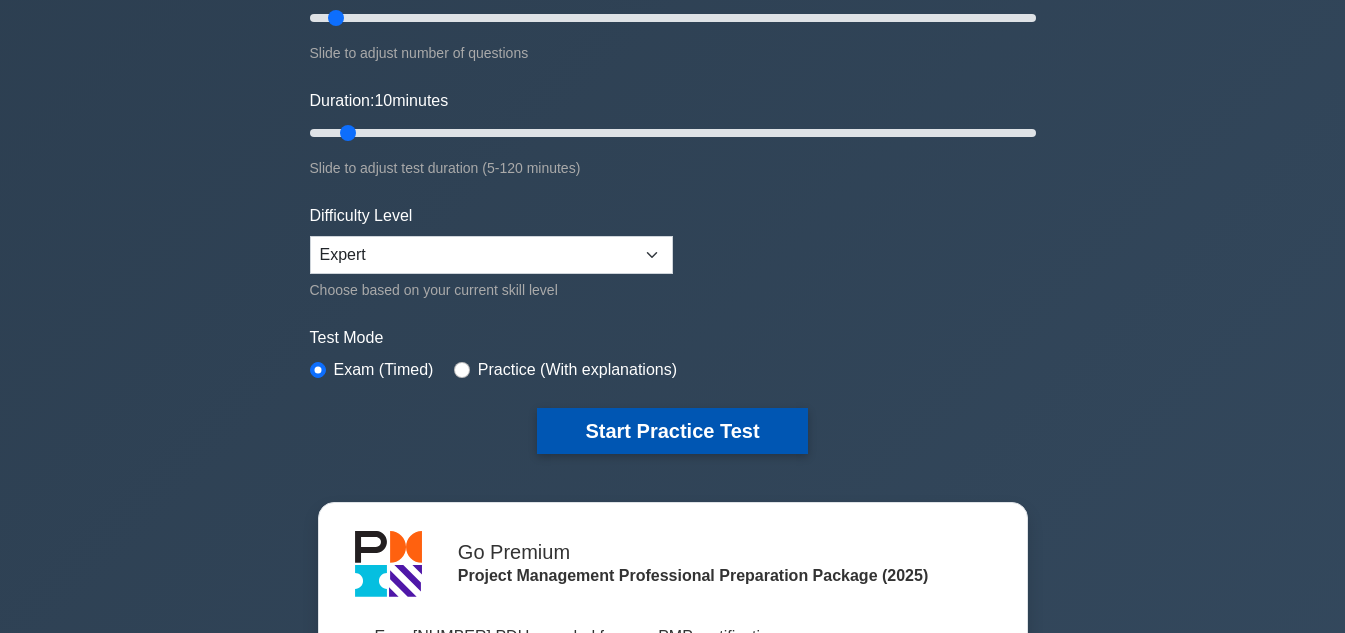 click on "Start Practice Test" at bounding box center (672, 431) 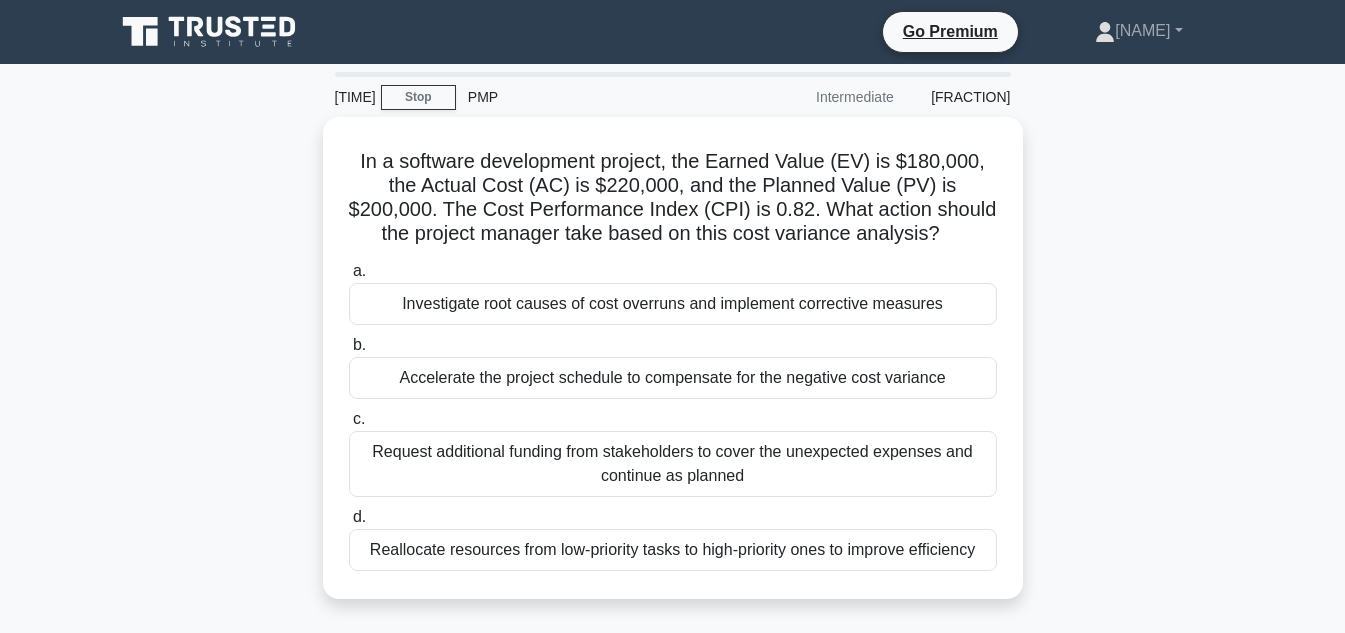 scroll, scrollTop: 0, scrollLeft: 0, axis: both 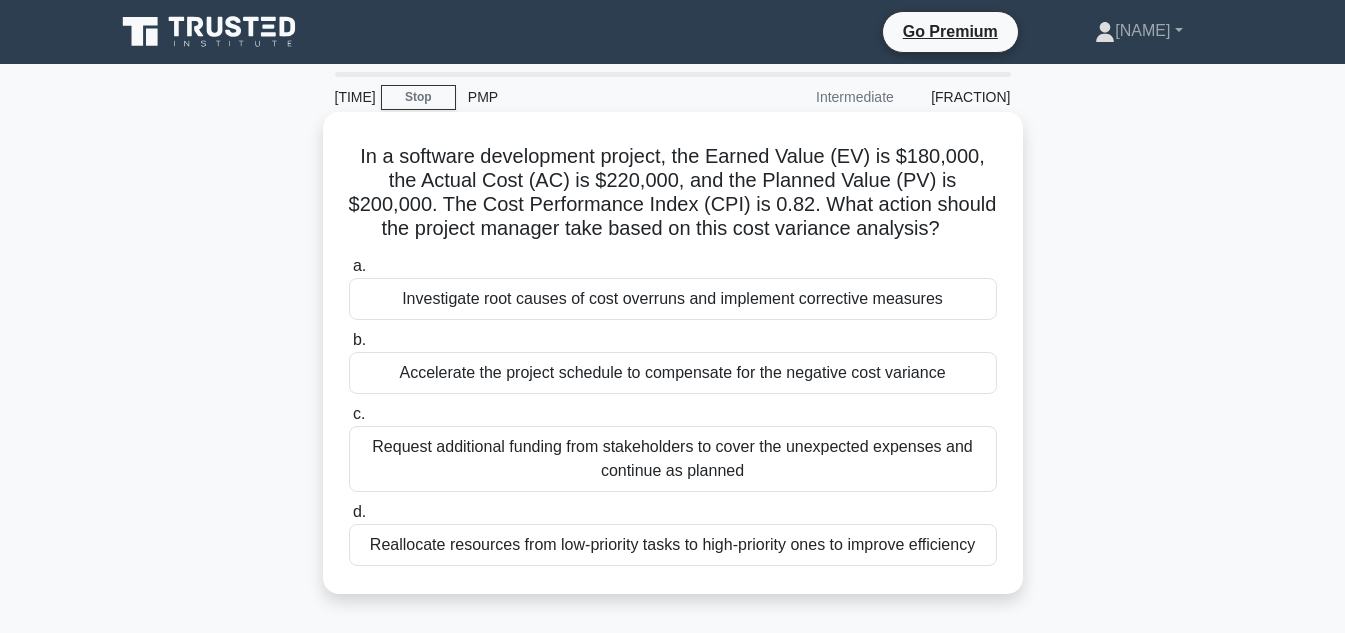 click on "Investigate root causes of cost overruns and implement corrective measures" at bounding box center [673, 299] 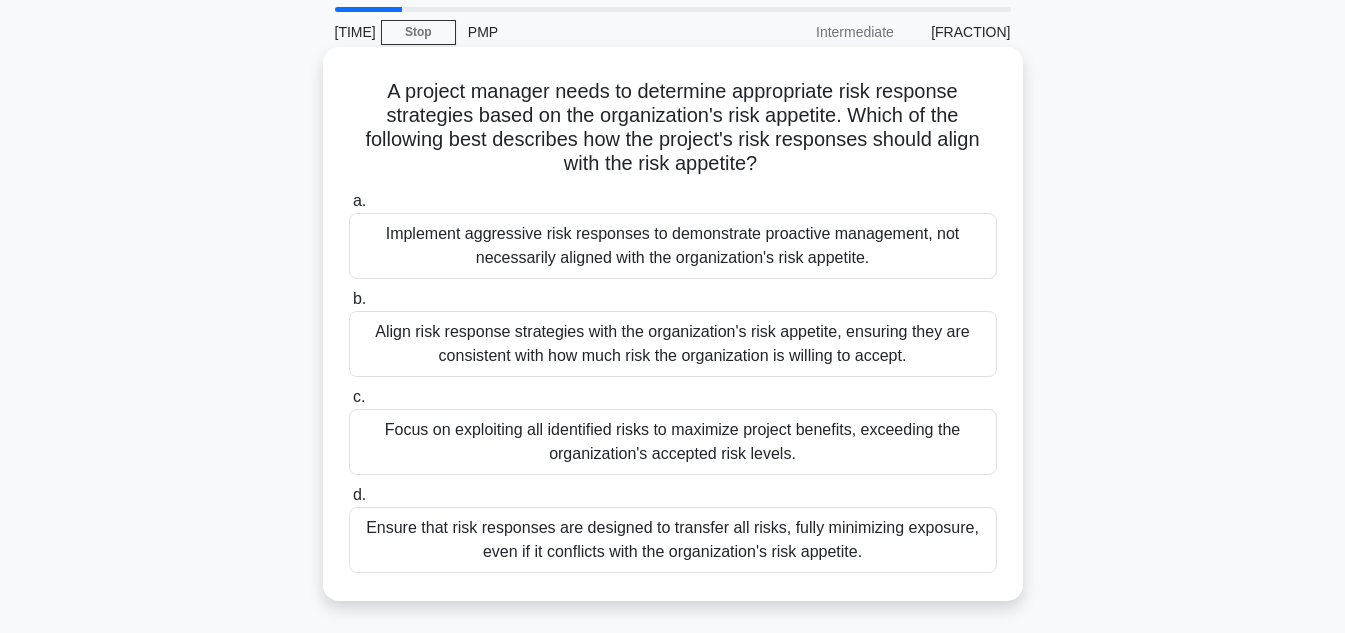 scroll, scrollTop: 100, scrollLeft: 0, axis: vertical 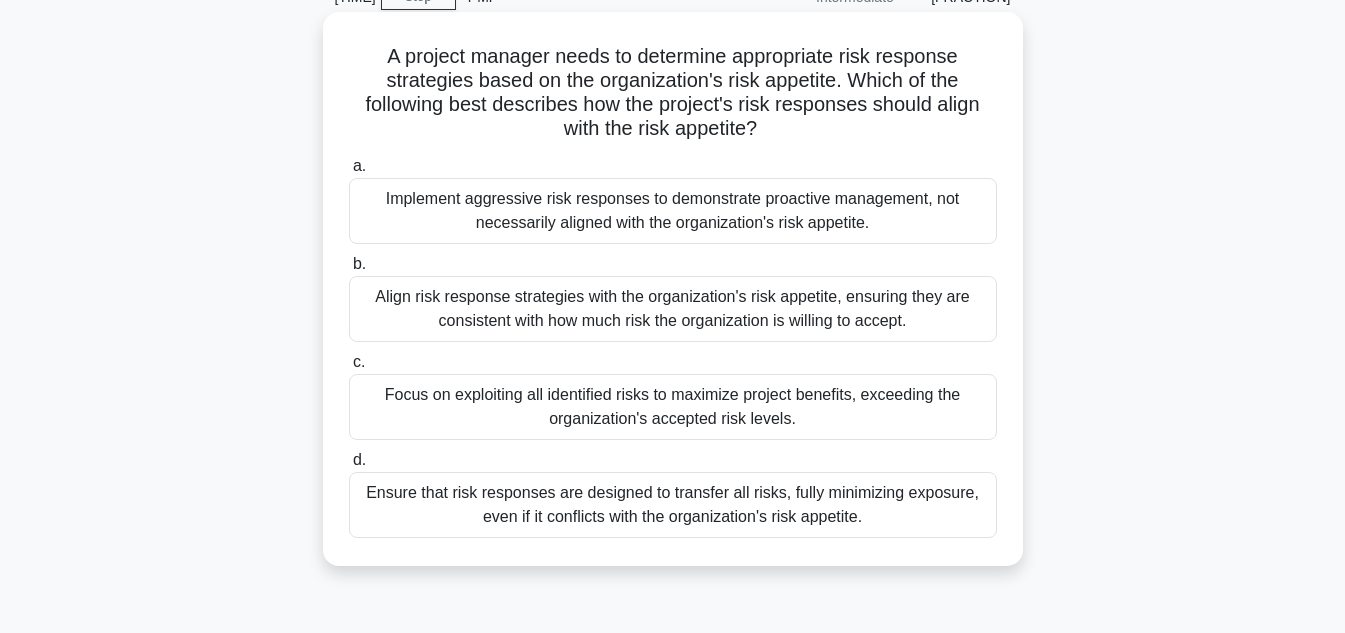 click on "Align risk response strategies with the organization's risk appetite, ensuring they are consistent with how much risk the organization is willing to accept." at bounding box center (673, 309) 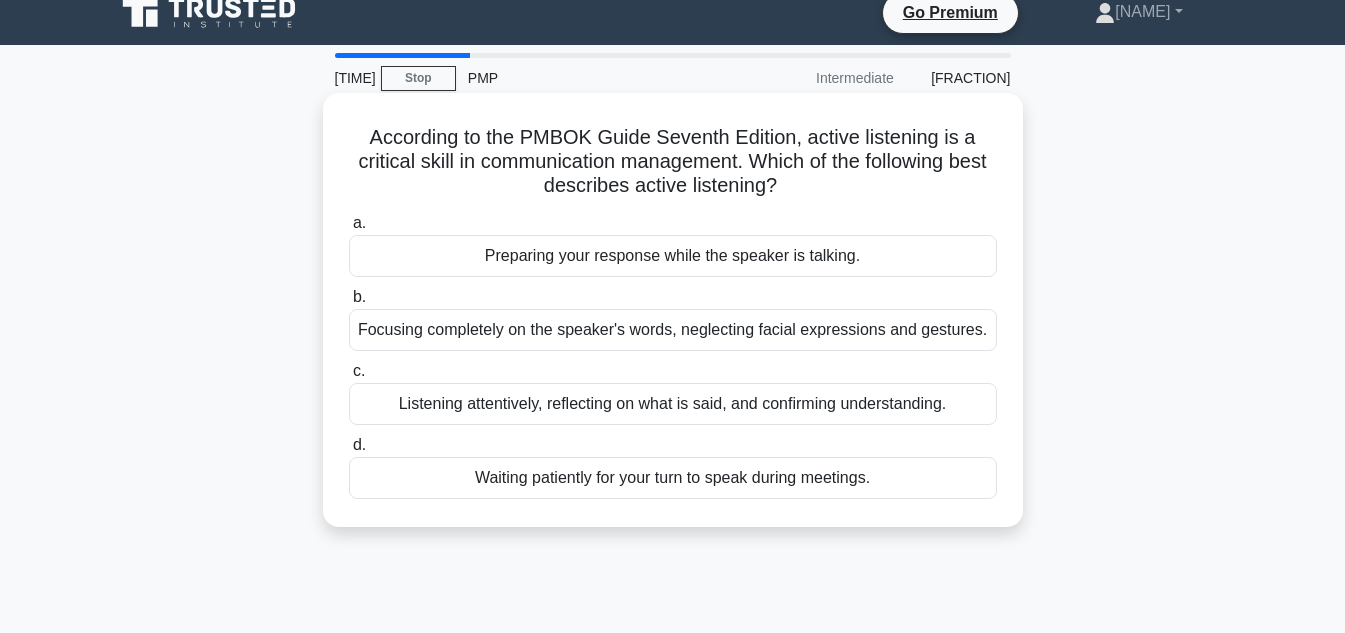 scroll, scrollTop: 0, scrollLeft: 0, axis: both 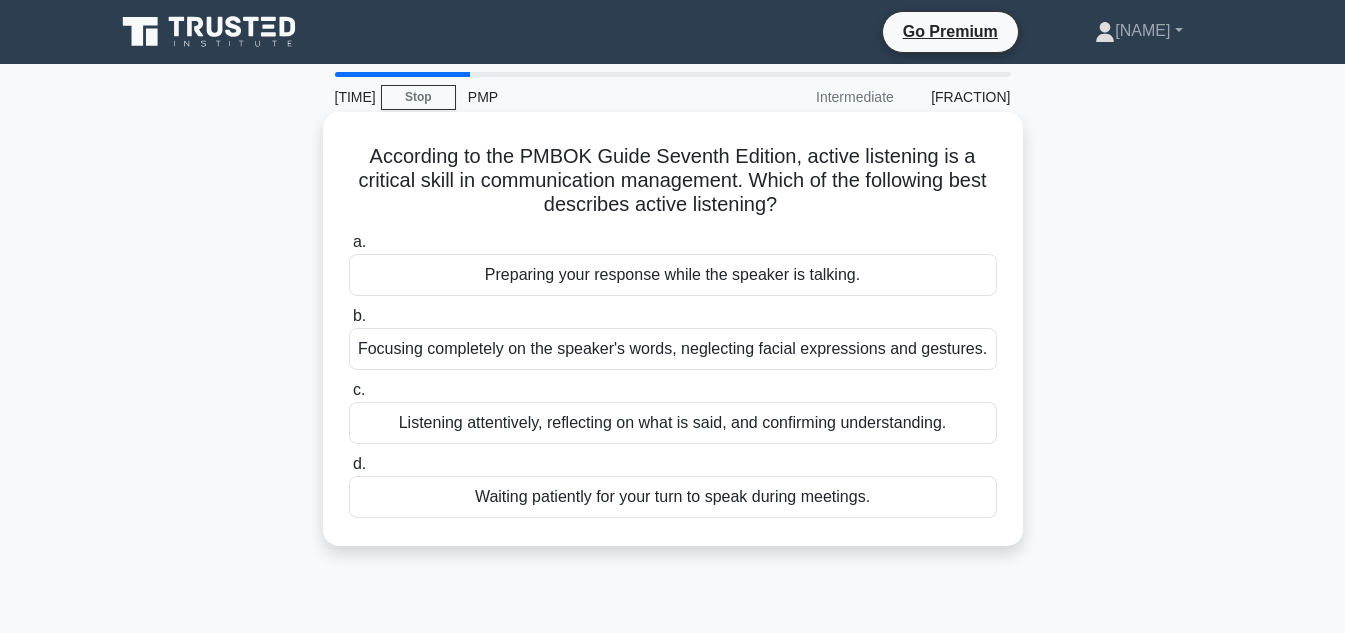 click on "Listening attentively, reflecting on what is said, and confirming understanding." at bounding box center [673, 423] 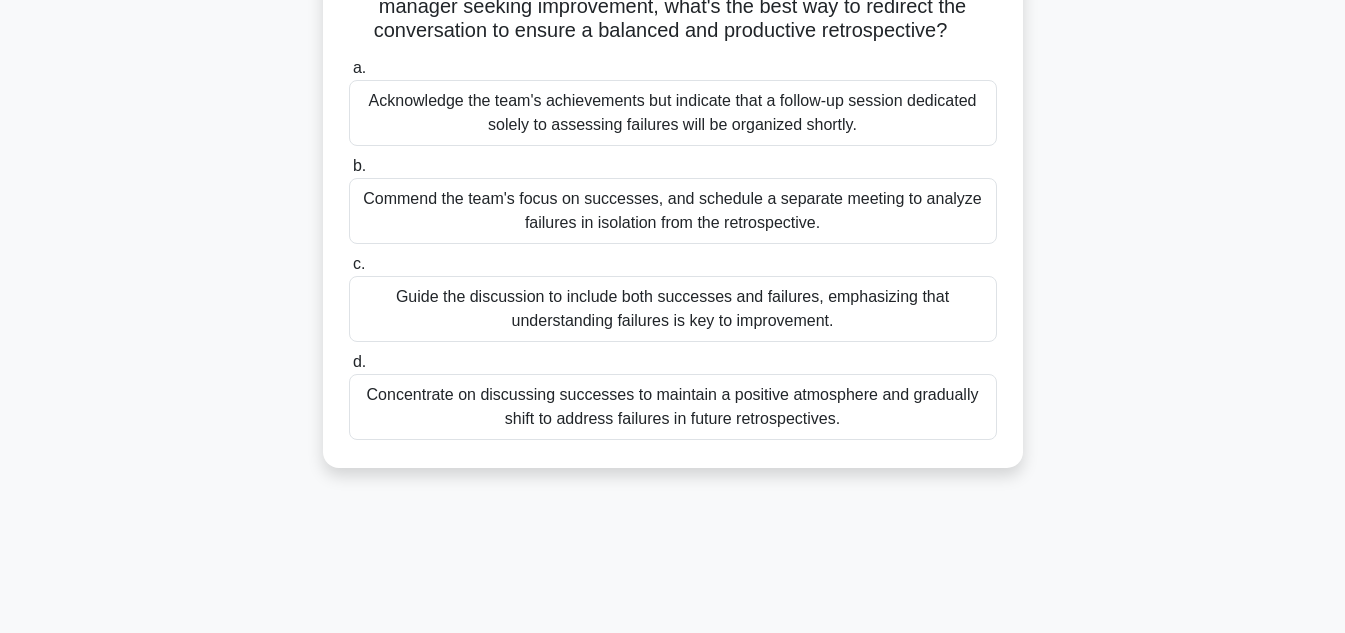 scroll, scrollTop: 200, scrollLeft: 0, axis: vertical 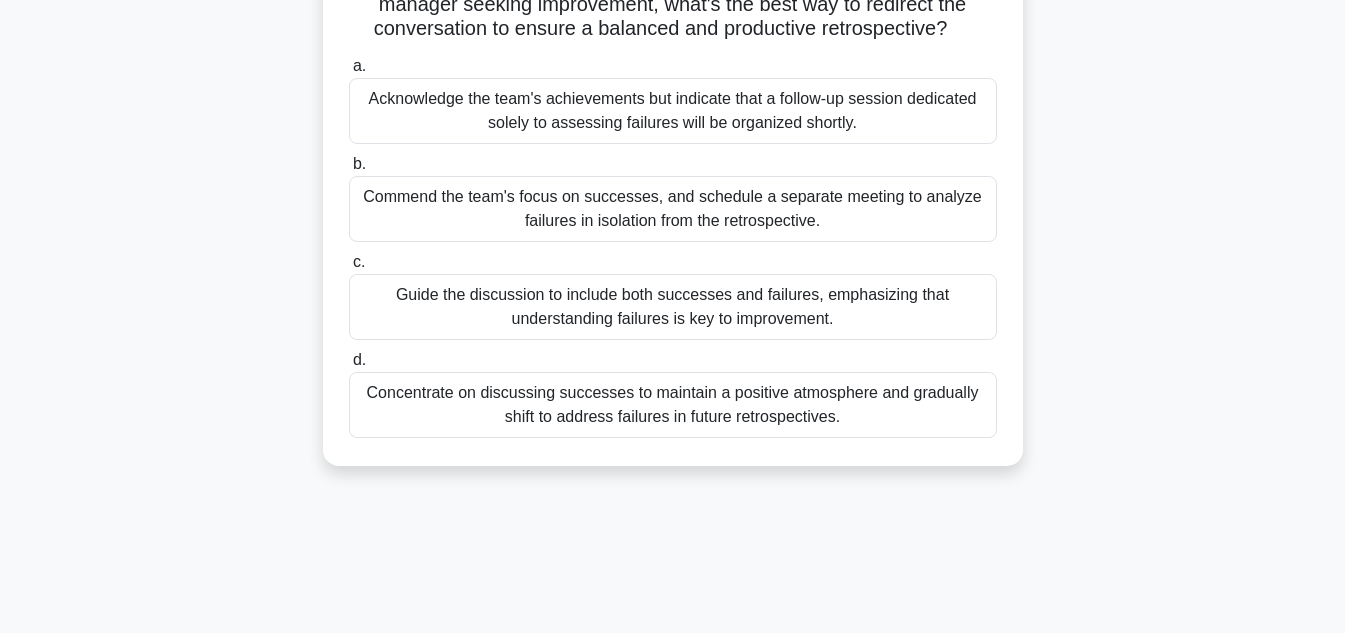 click on "Guide the discussion to include both successes and failures, emphasizing that understanding failures is key to improvement." at bounding box center (673, 307) 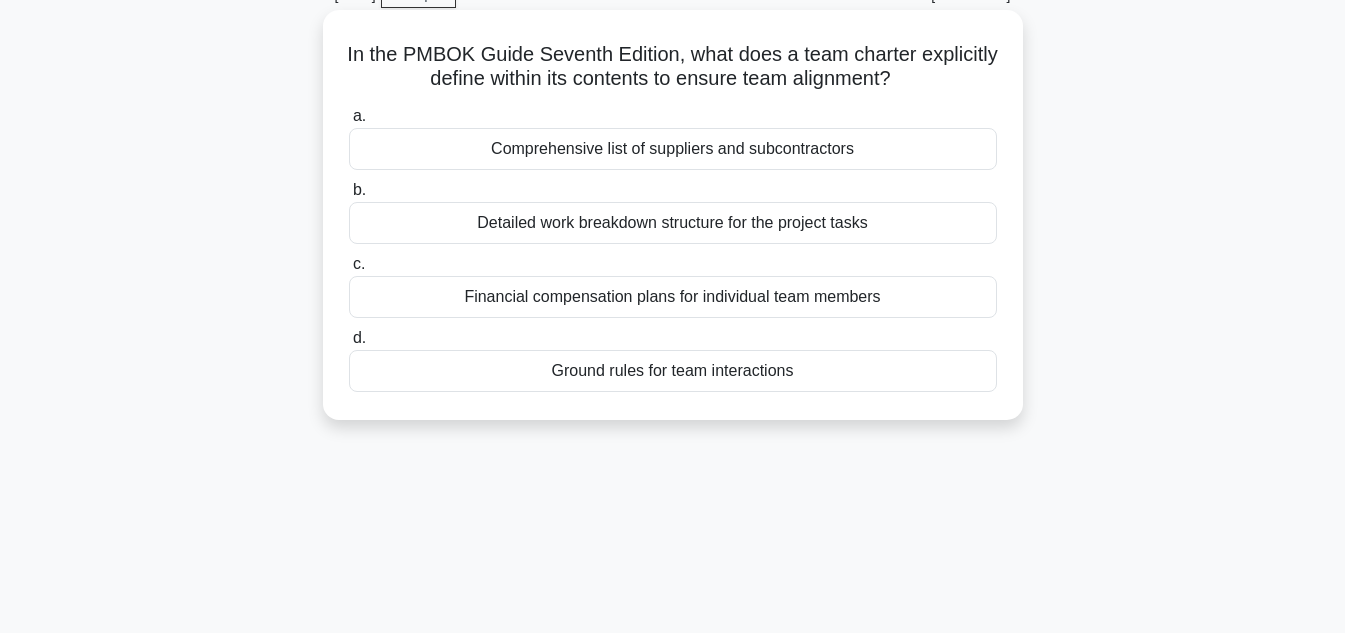 scroll, scrollTop: 0, scrollLeft: 0, axis: both 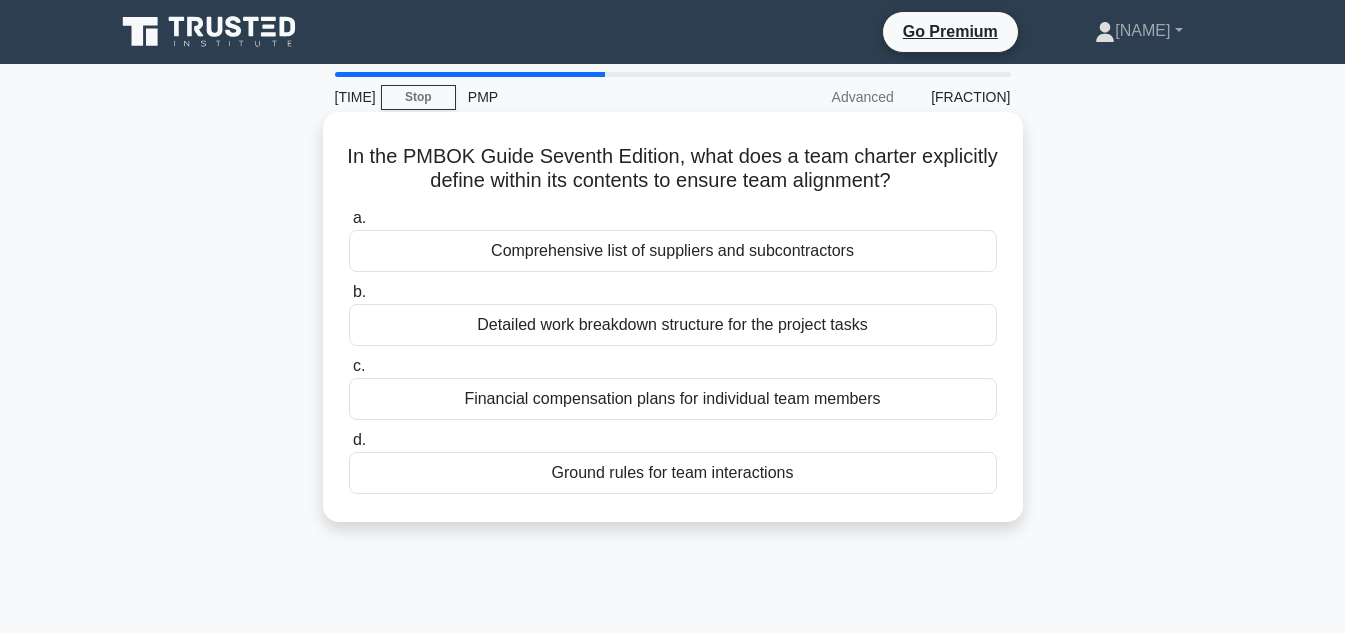 click on "Ground rules for team interactions" at bounding box center (673, 473) 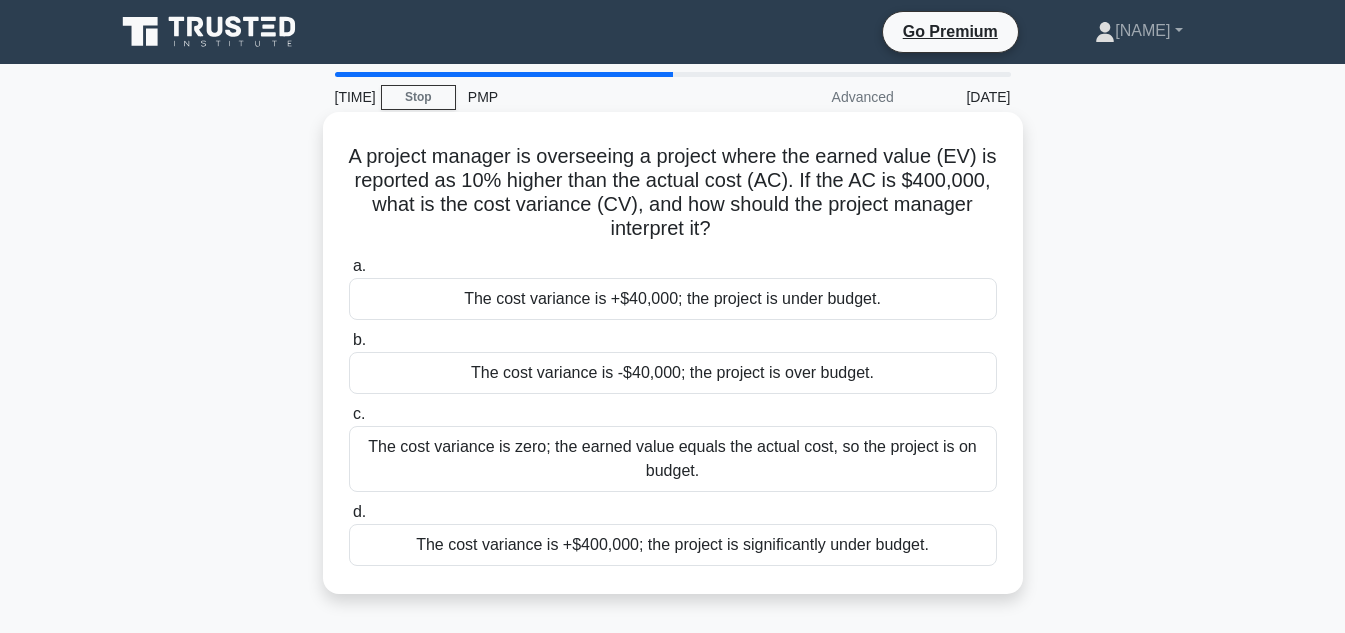 click on "The cost variance is +$40,000; the project is under budget." at bounding box center [673, 299] 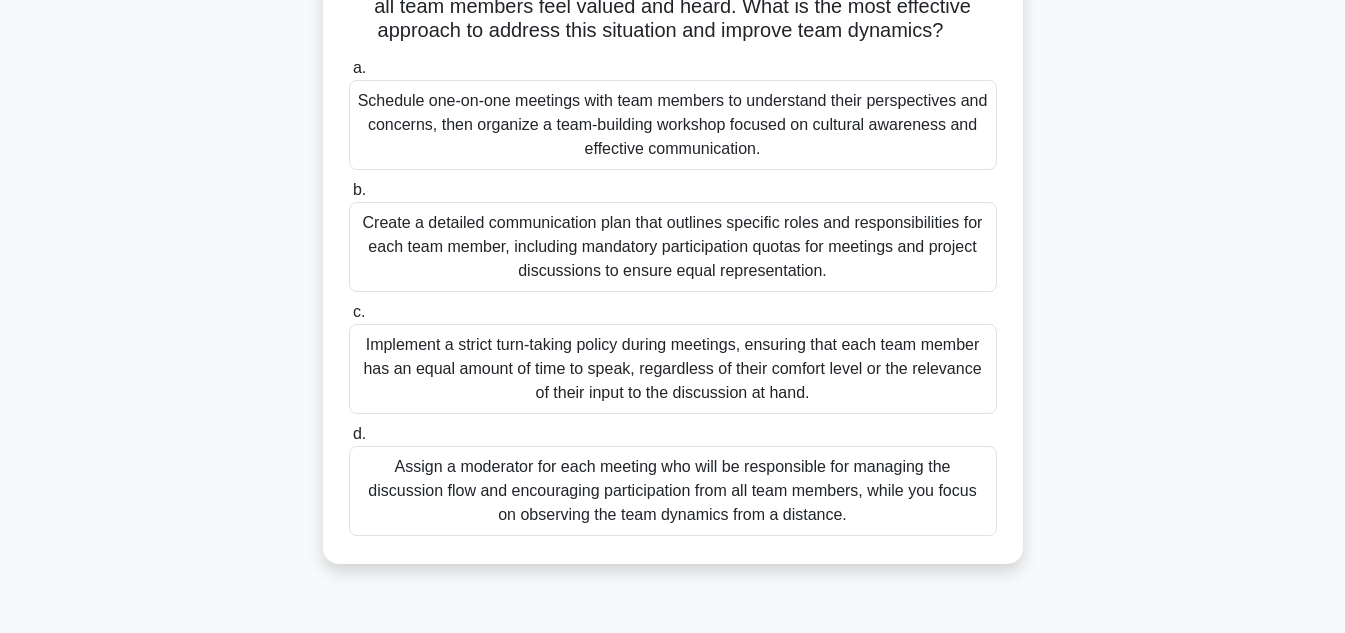 scroll, scrollTop: 300, scrollLeft: 0, axis: vertical 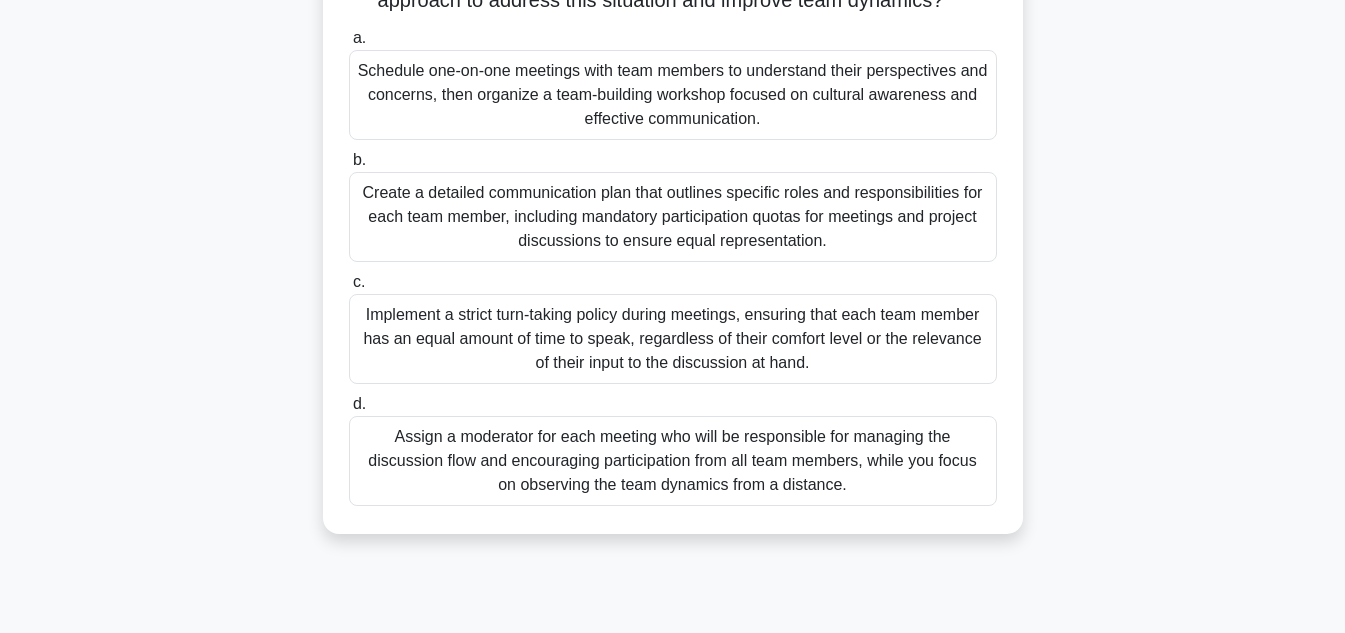click on "Create a detailed communication plan that outlines specific roles and responsibilities for each team member, including mandatory participation quotas for meetings and project discussions to ensure equal representation." at bounding box center [673, 217] 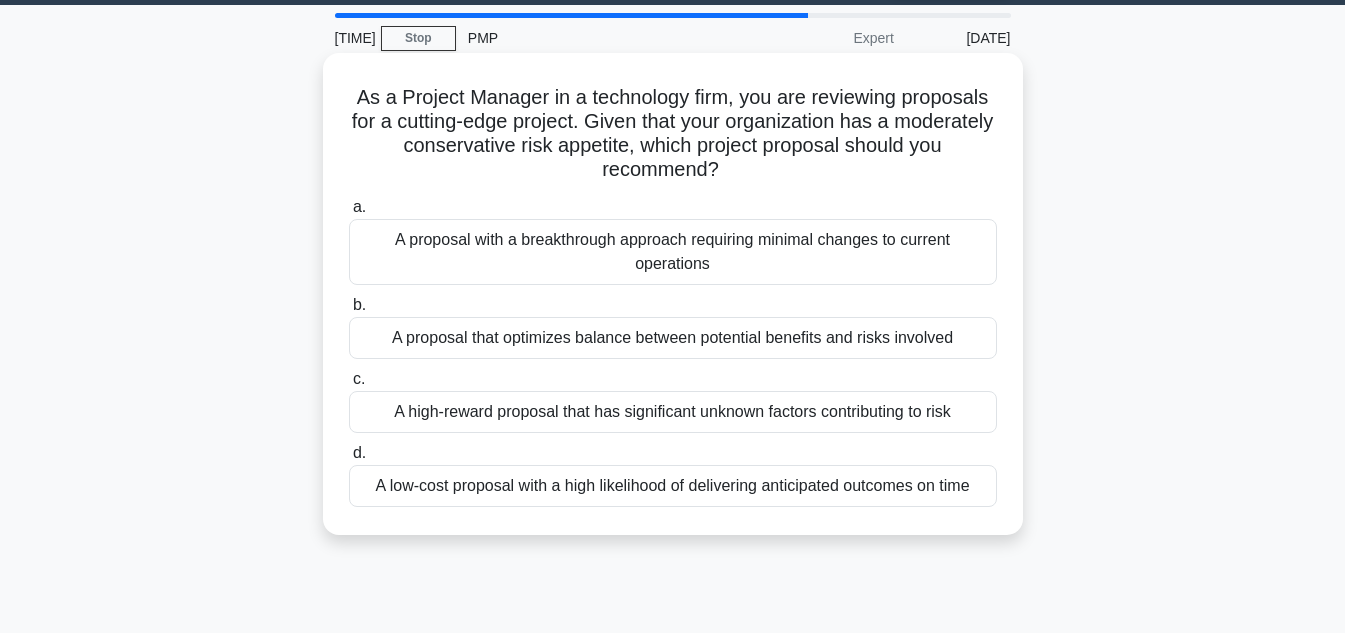 scroll, scrollTop: 0, scrollLeft: 0, axis: both 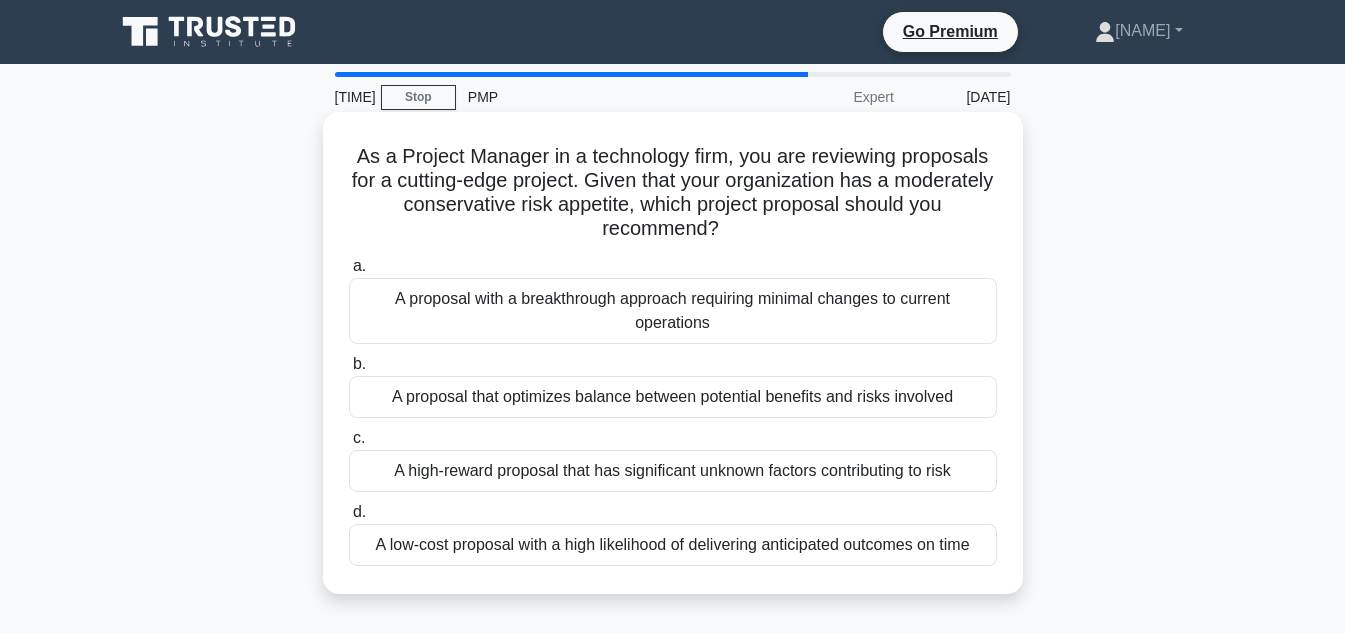 click on "A proposal that optimizes balance between potential benefits and risks involved" at bounding box center [673, 397] 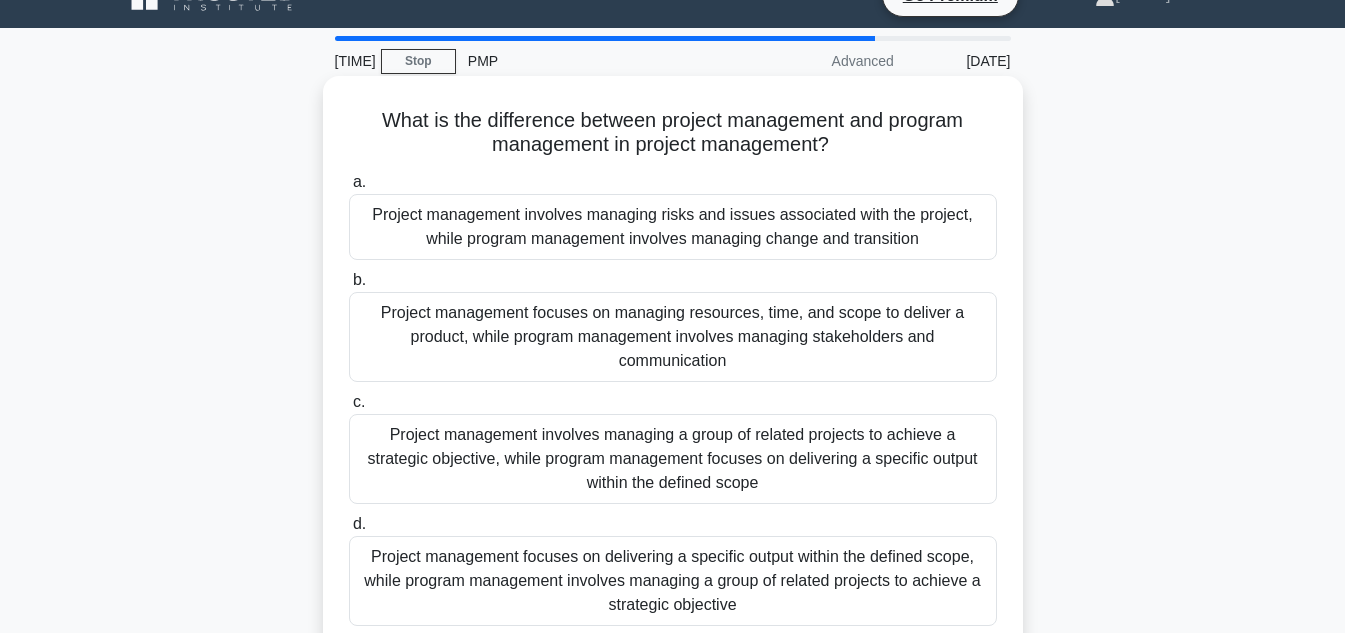 scroll, scrollTop: 100, scrollLeft: 0, axis: vertical 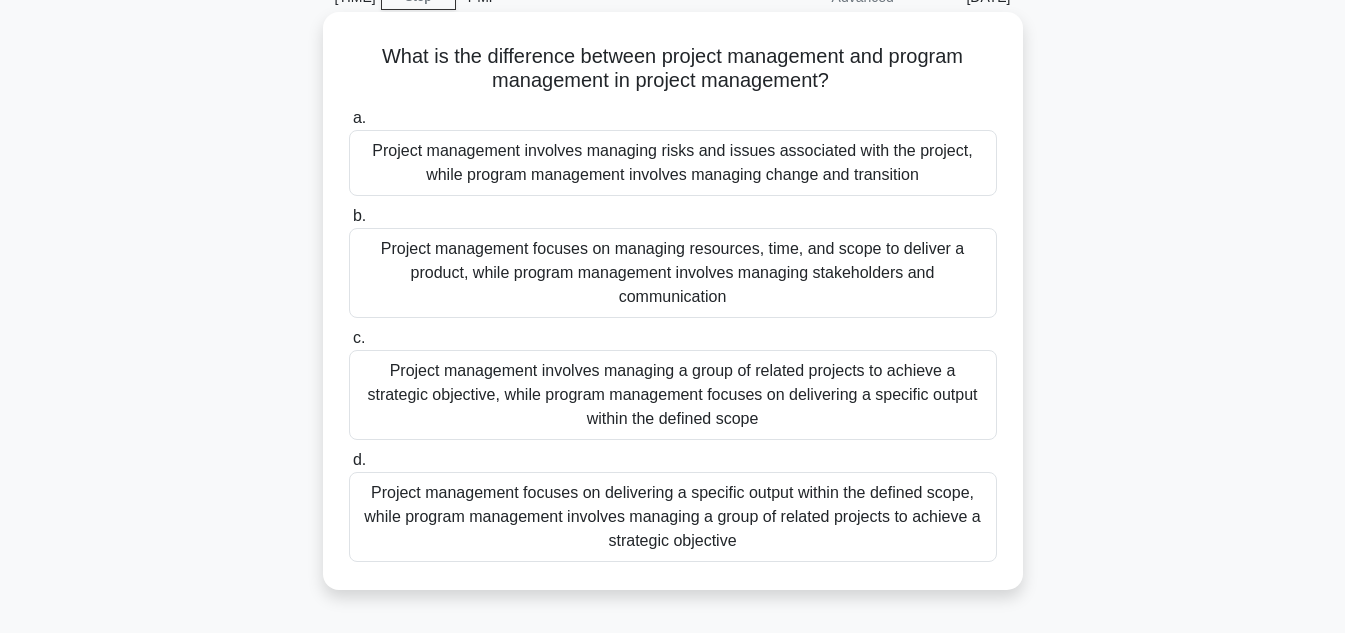click on "Project management focuses on delivering a specific output within the defined scope, time, and budget, while program management involves managing a group of related projects to achieve a strategic objective" at bounding box center [673, 517] 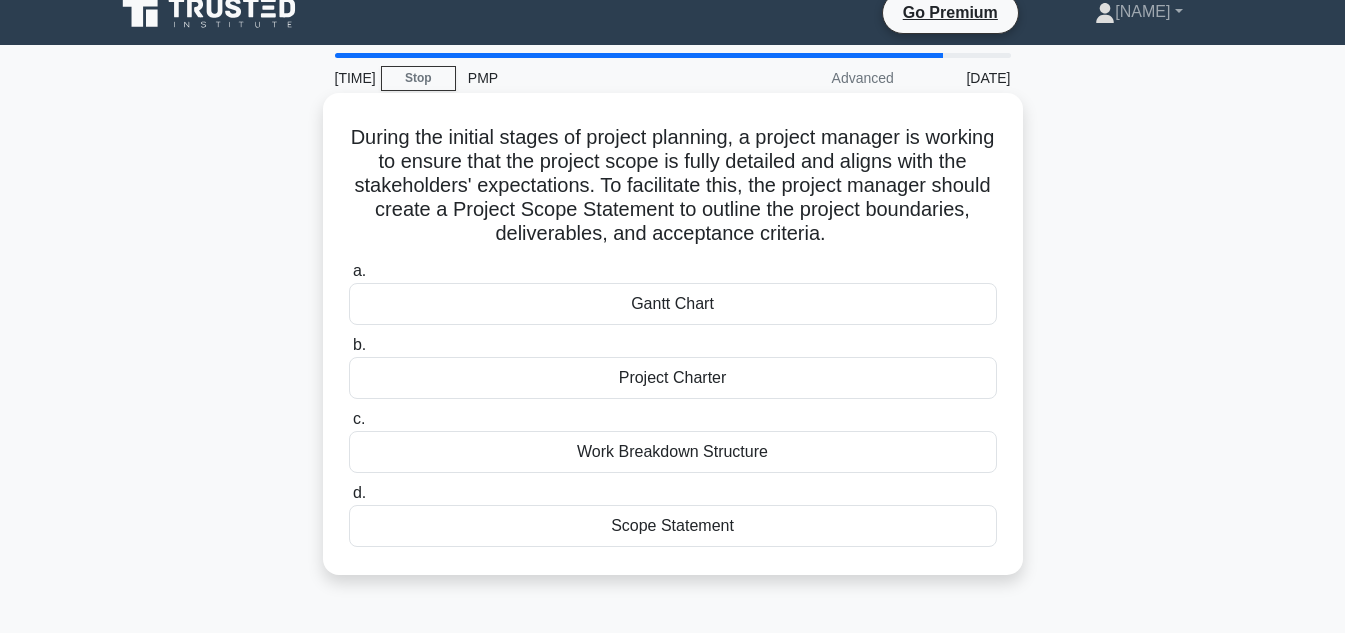 scroll, scrollTop: 0, scrollLeft: 0, axis: both 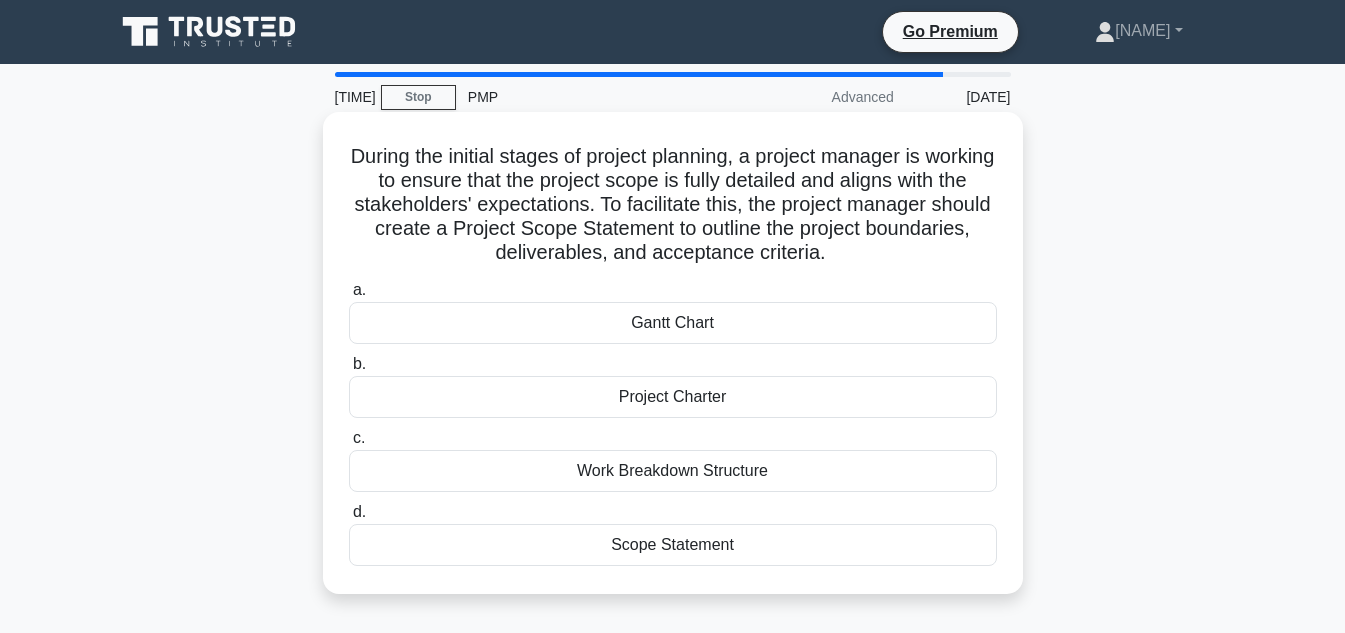 click on "Scope Statement" at bounding box center [673, 545] 